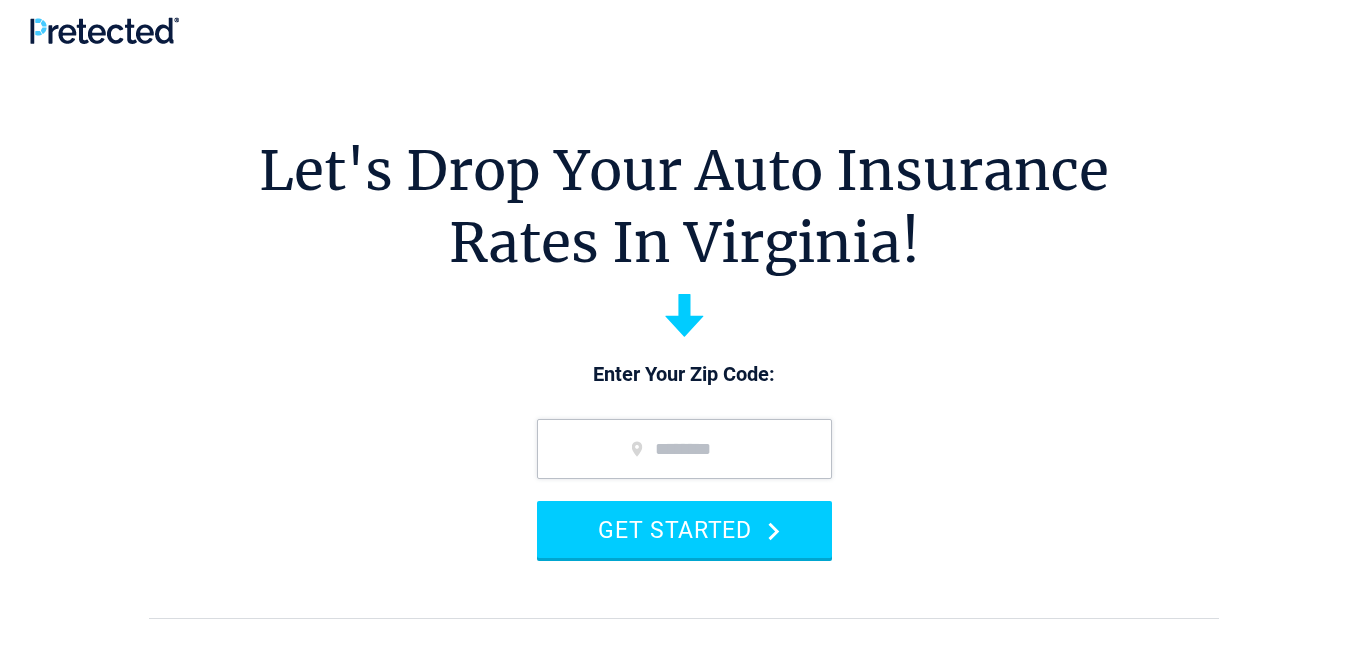 scroll, scrollTop: 0, scrollLeft: 0, axis: both 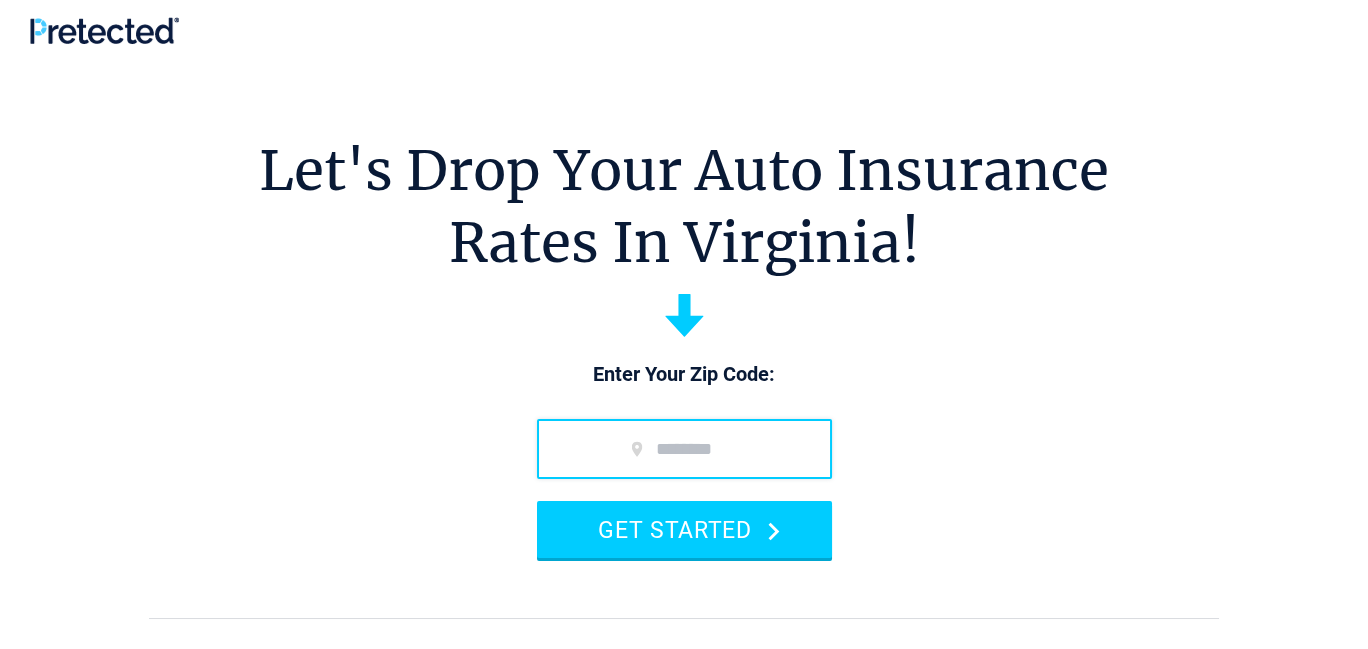 click at bounding box center (684, 449) 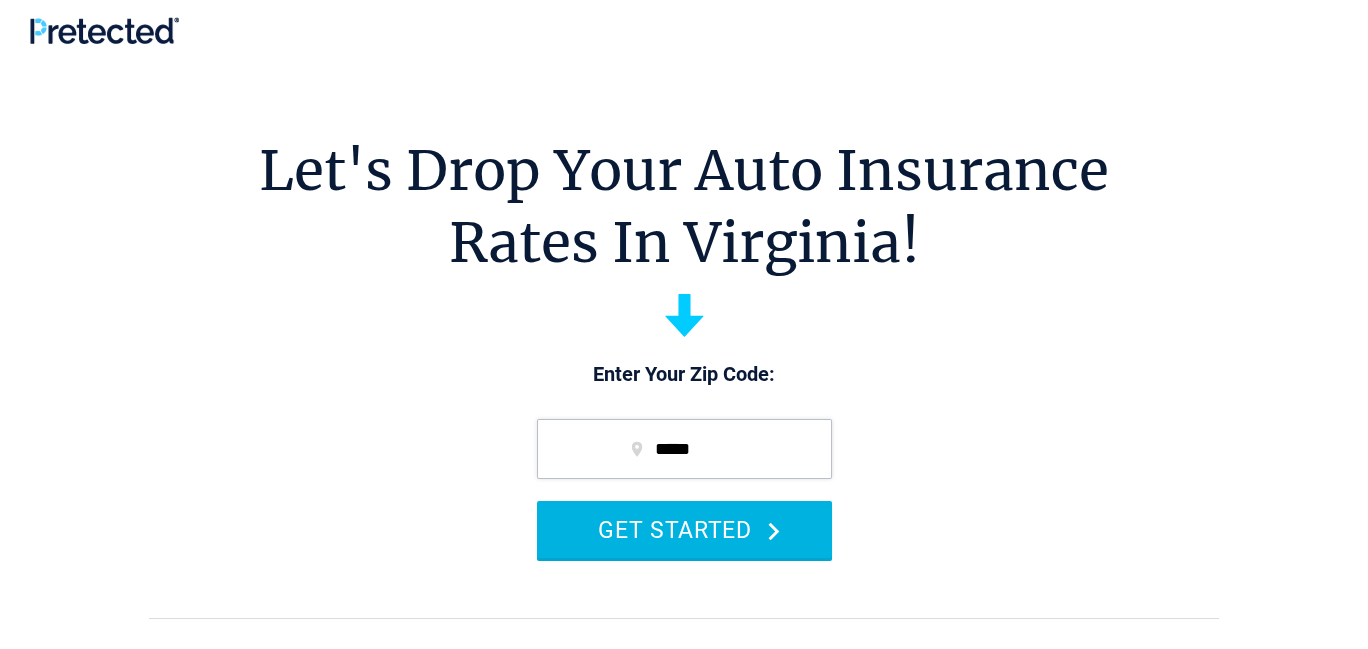 type on "*****" 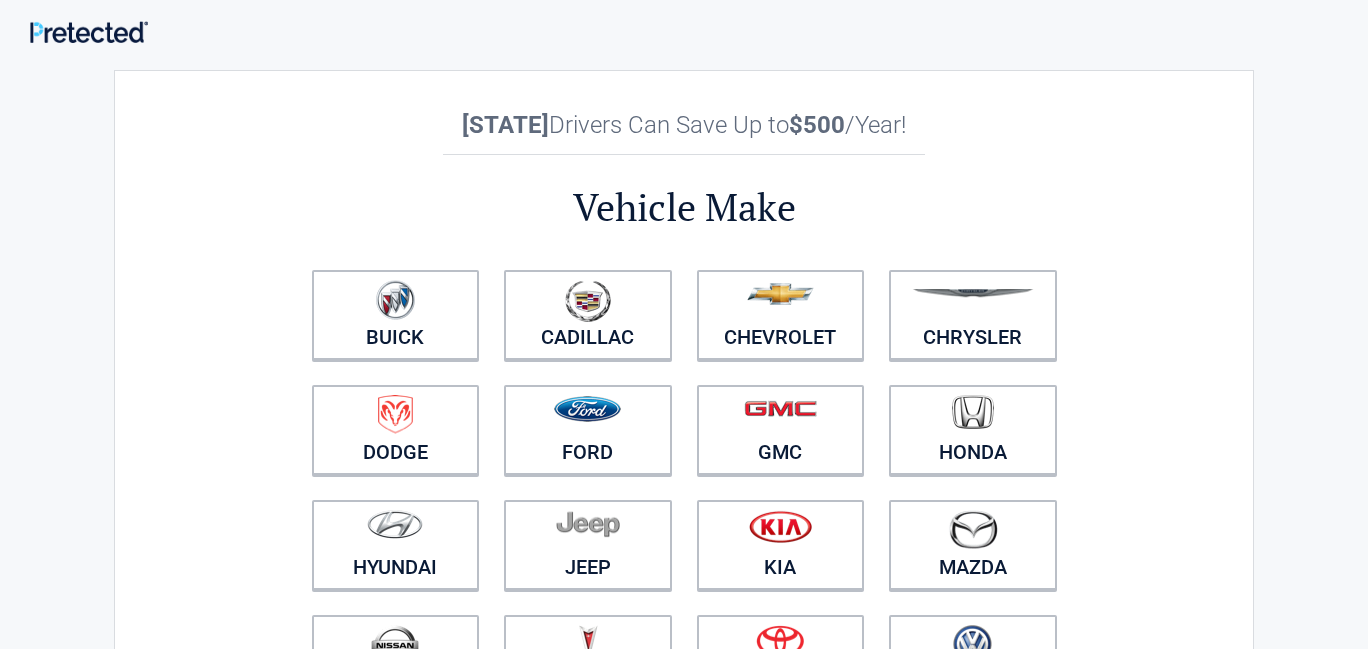scroll, scrollTop: 0, scrollLeft: 0, axis: both 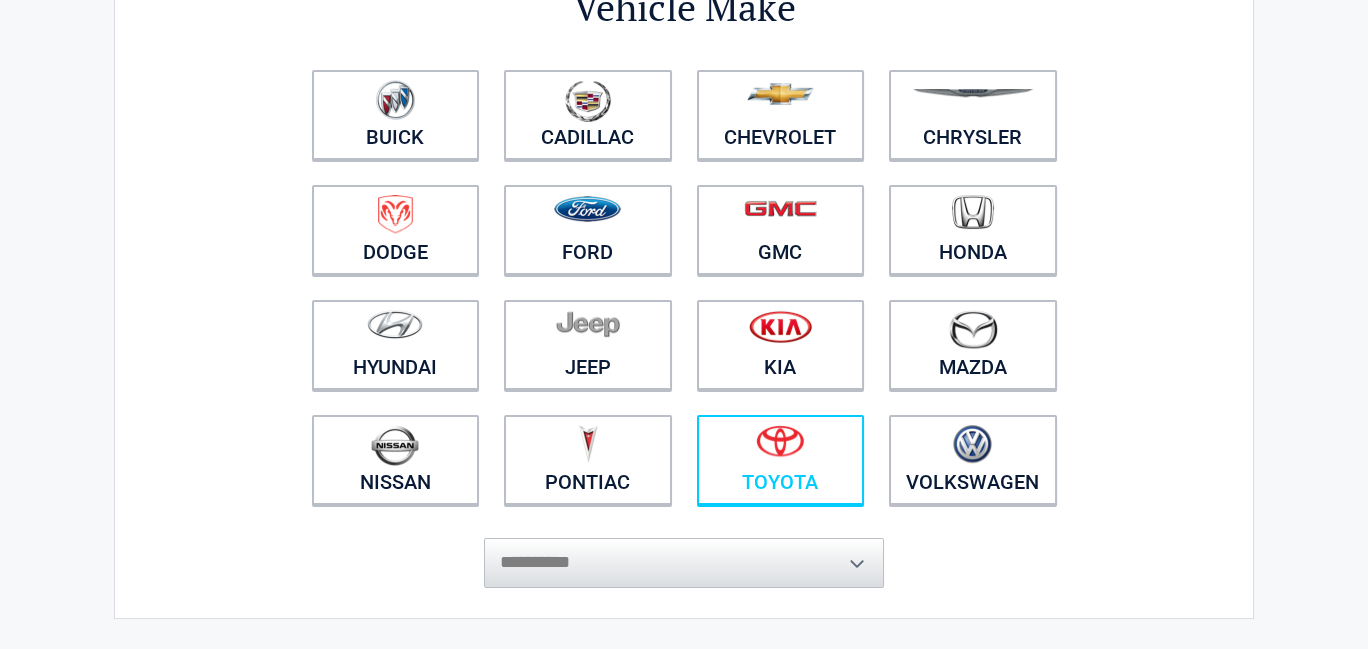 click at bounding box center [781, 447] 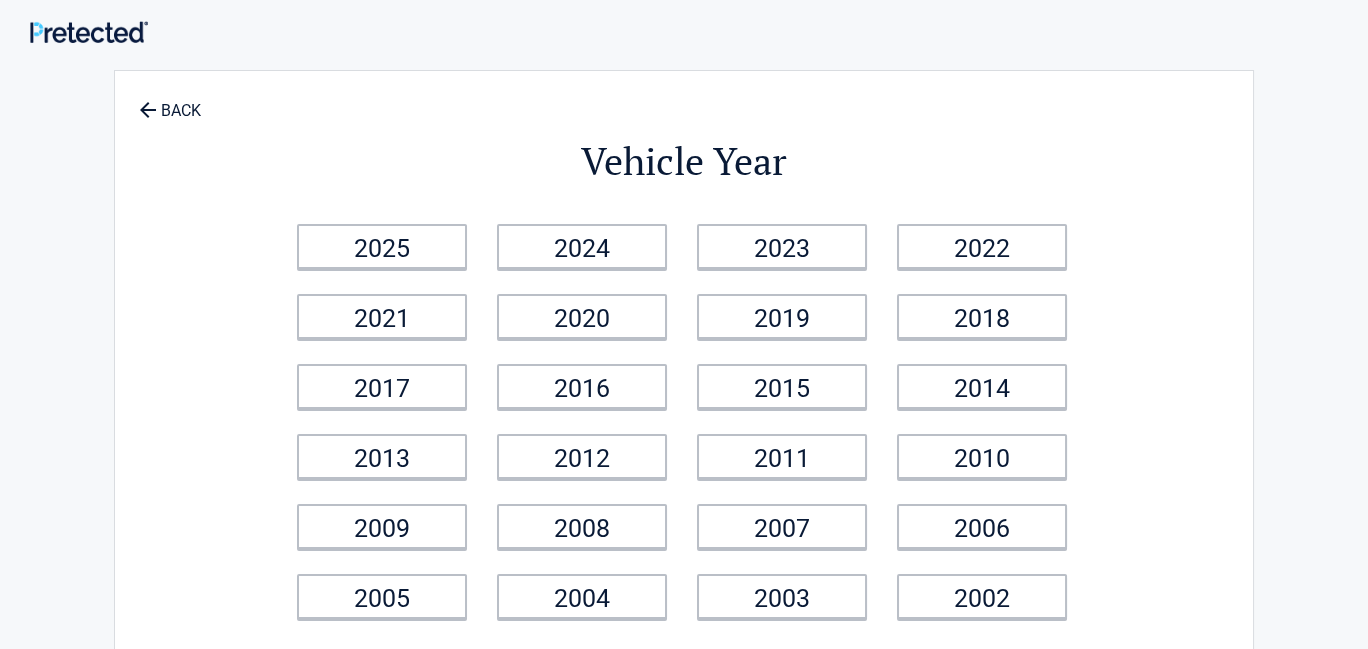 scroll, scrollTop: 0, scrollLeft: 0, axis: both 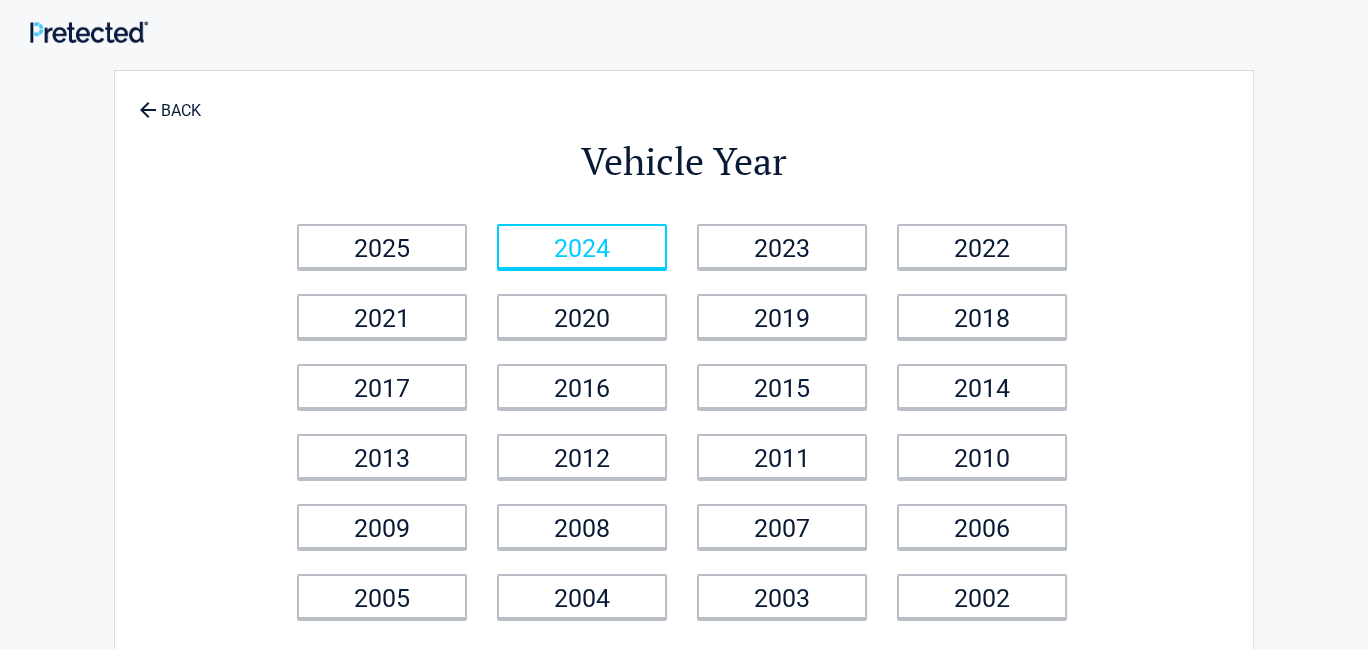 click on "2024" at bounding box center (582, 246) 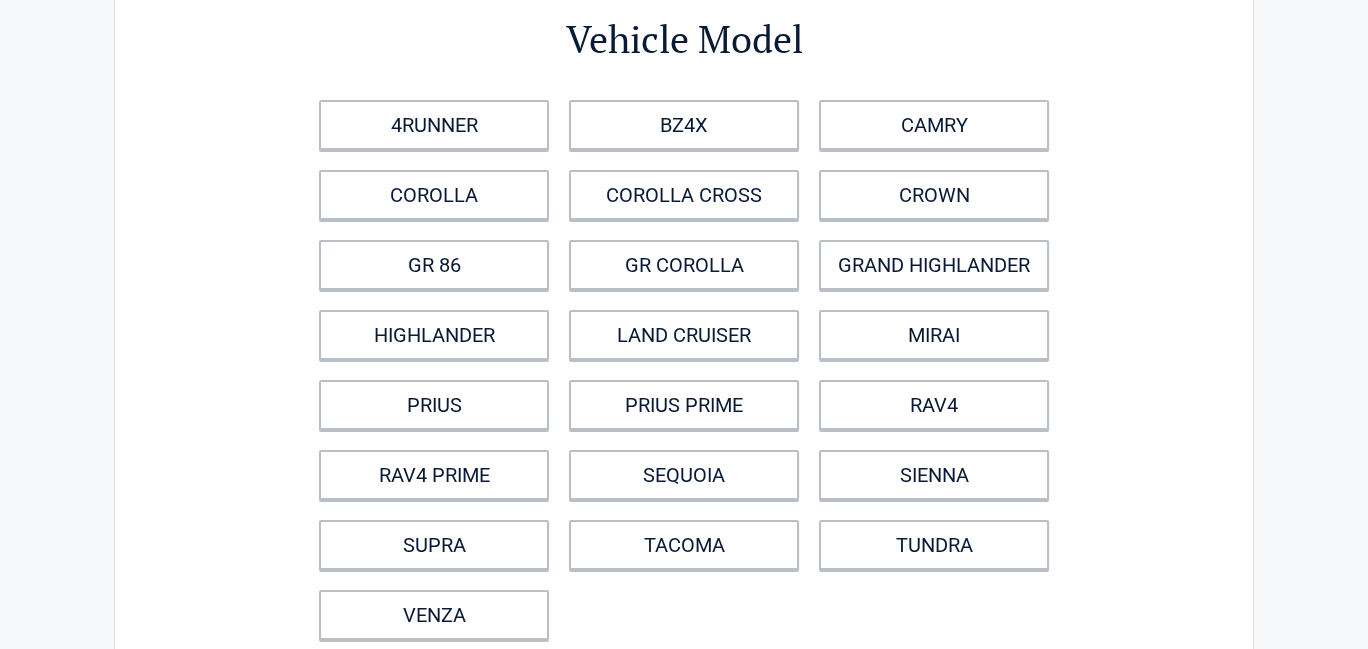 scroll, scrollTop: 100, scrollLeft: 0, axis: vertical 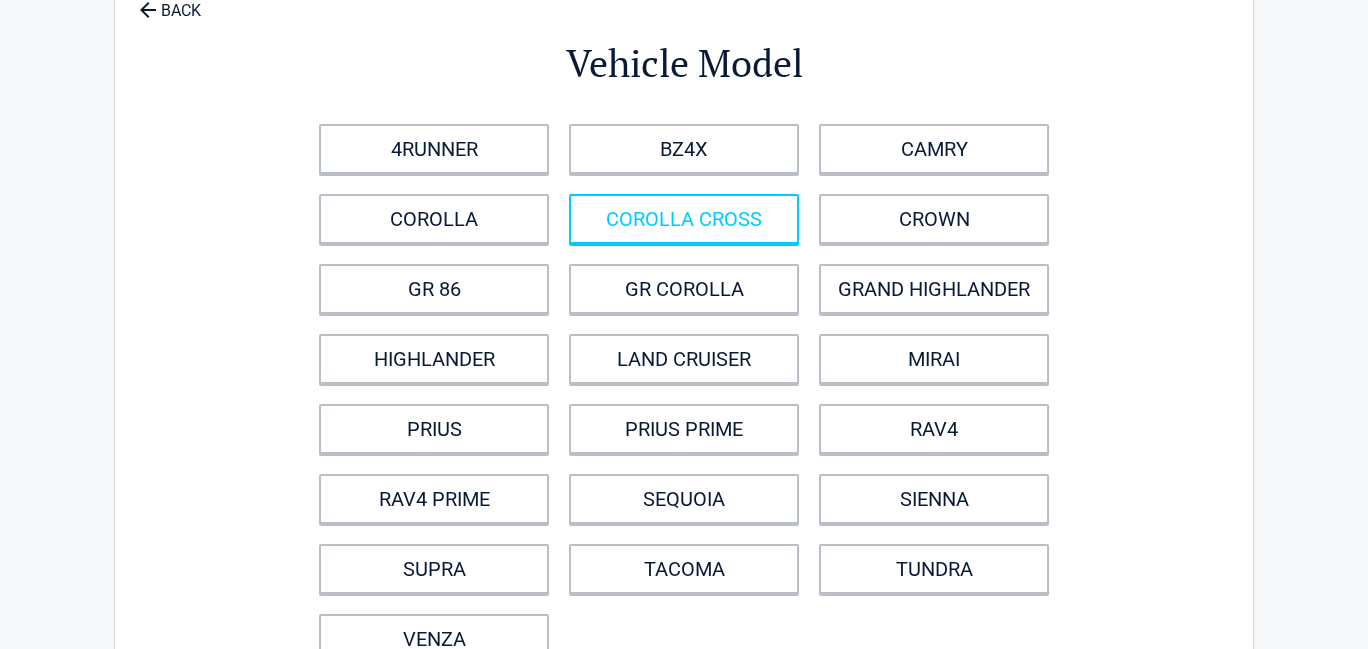 click on "COROLLA CROSS" at bounding box center (684, 219) 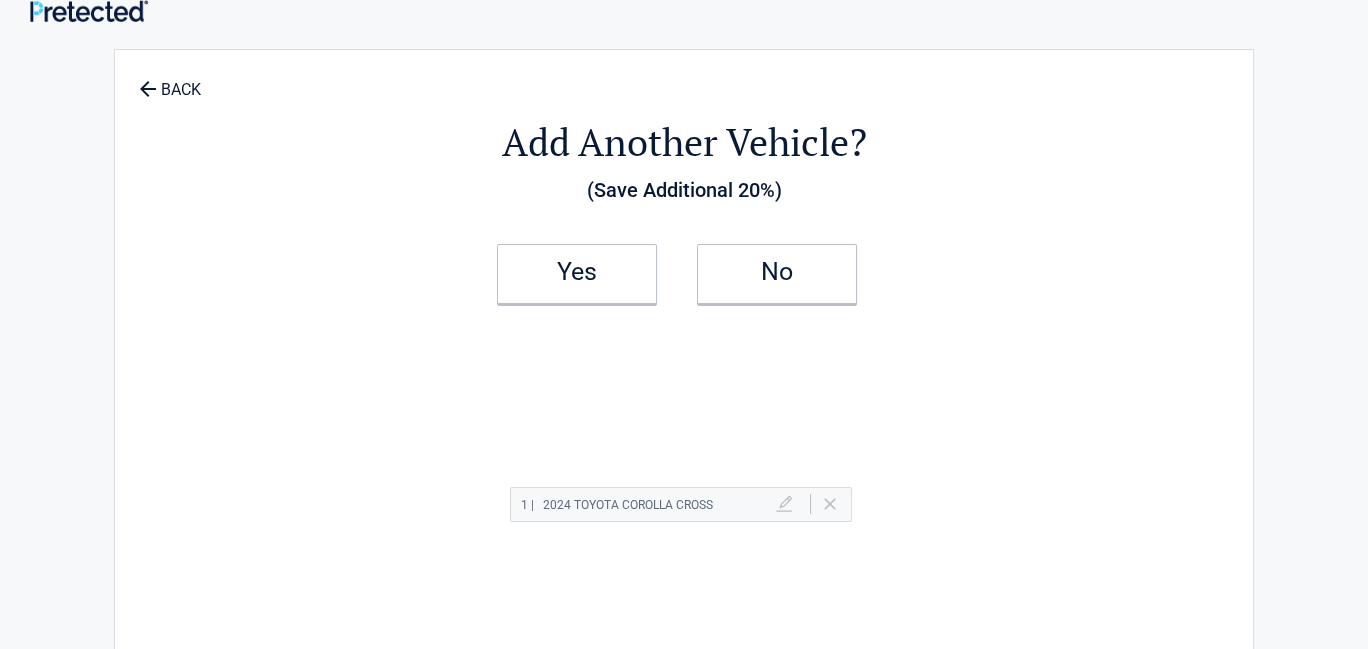 scroll, scrollTop: 0, scrollLeft: 0, axis: both 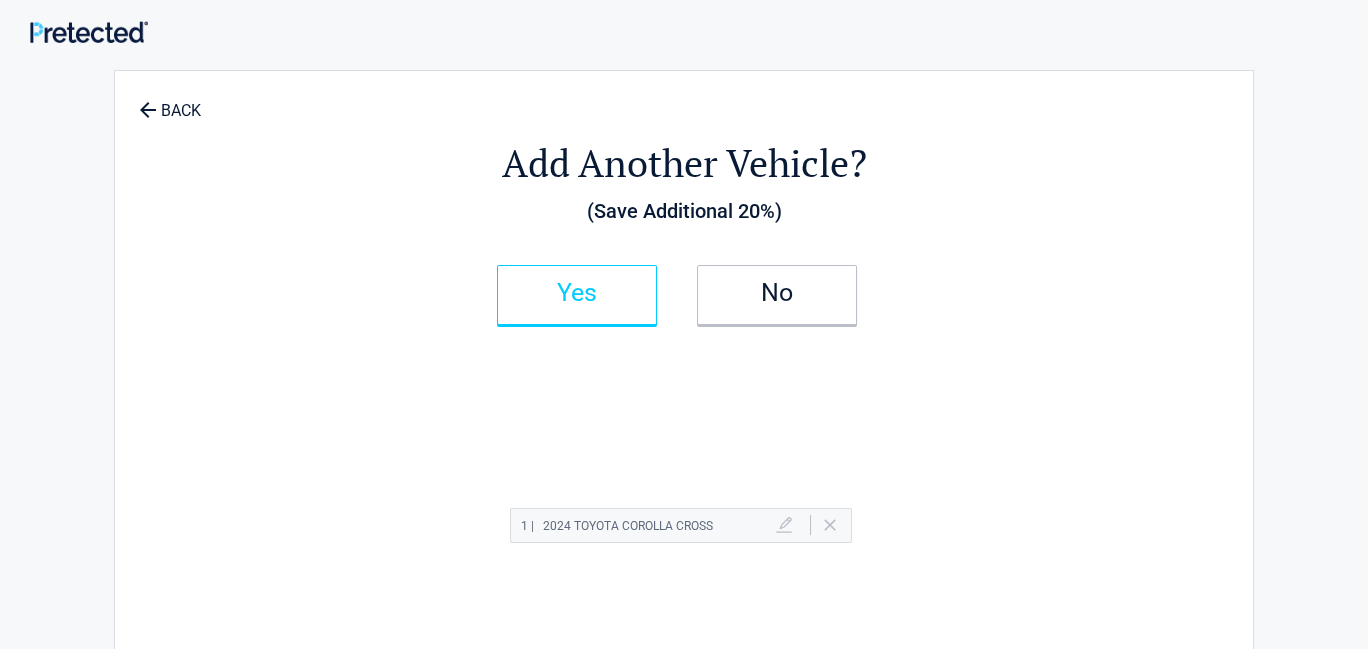 click on "Yes" at bounding box center [577, 293] 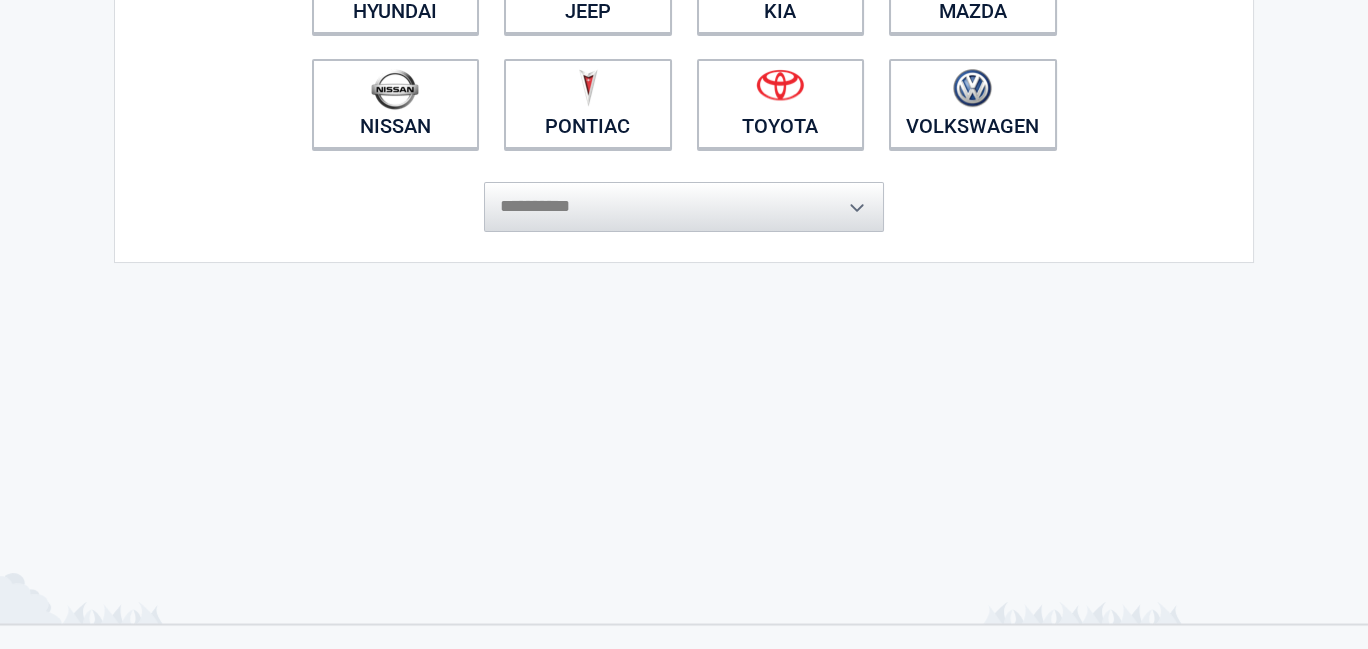 scroll, scrollTop: 600, scrollLeft: 0, axis: vertical 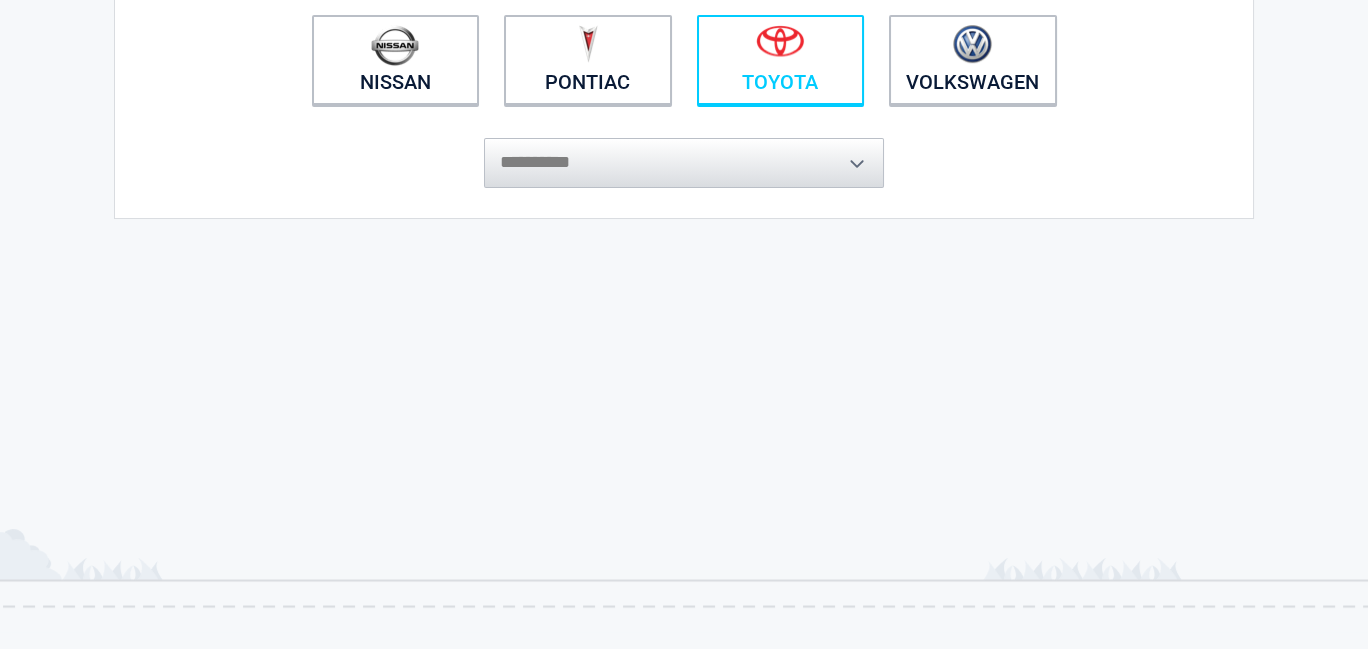 click on "Toyota" at bounding box center [781, 60] 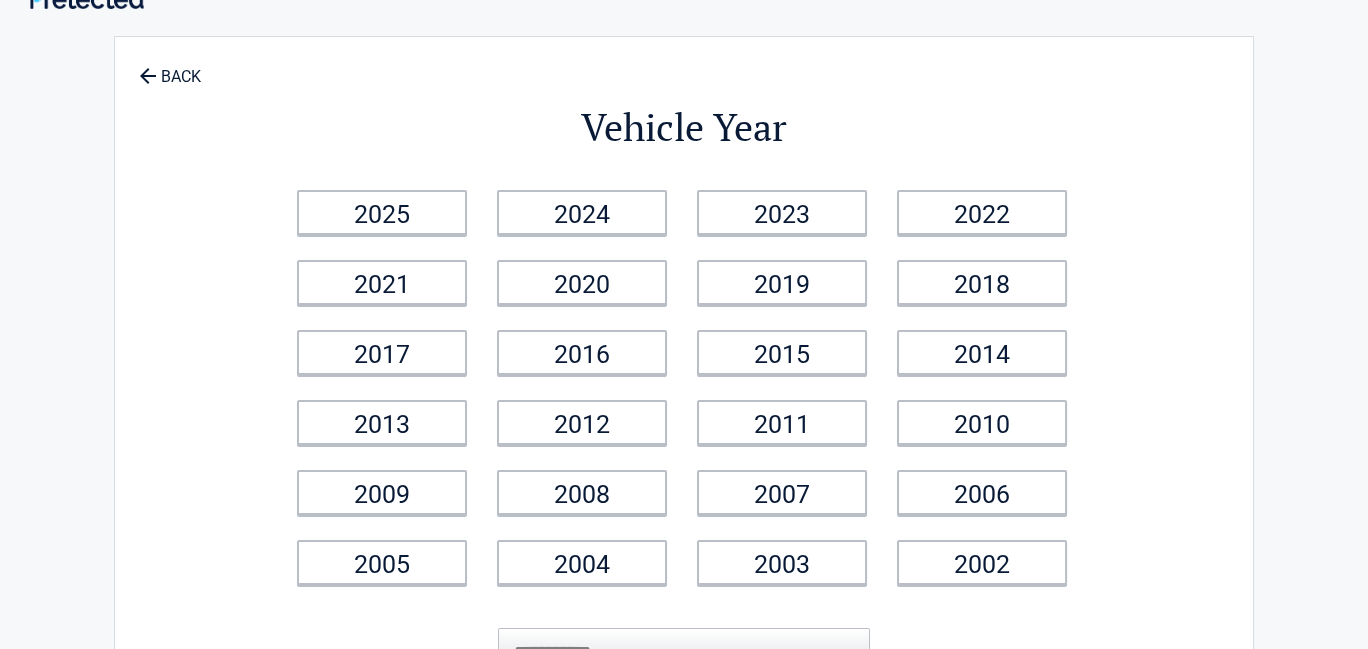 scroll, scrollTop: 0, scrollLeft: 0, axis: both 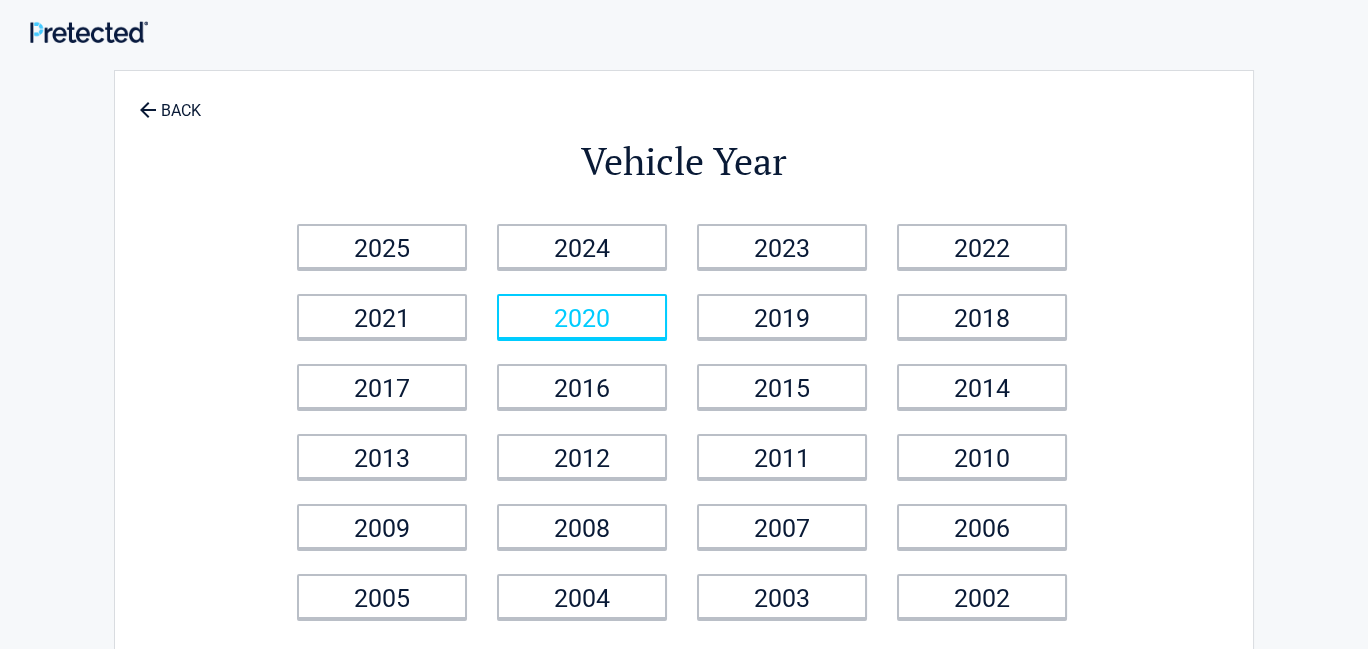 click on "2020" at bounding box center (582, 316) 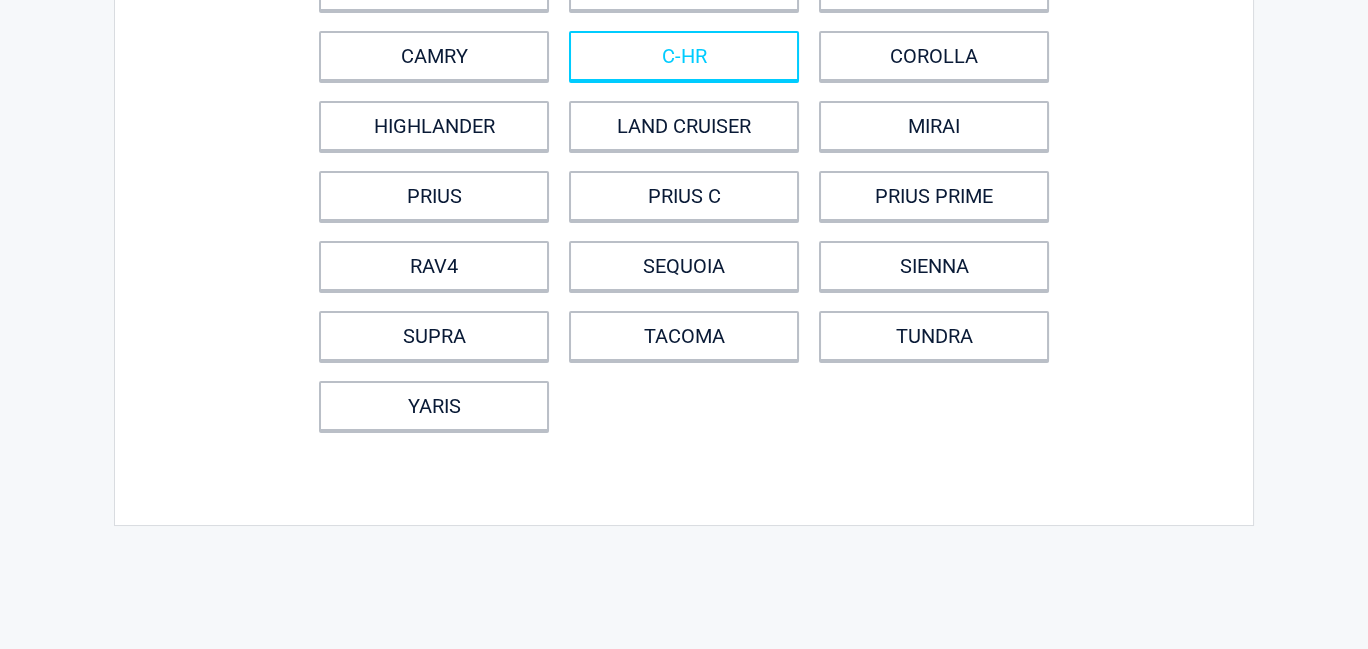 scroll, scrollTop: 299, scrollLeft: 0, axis: vertical 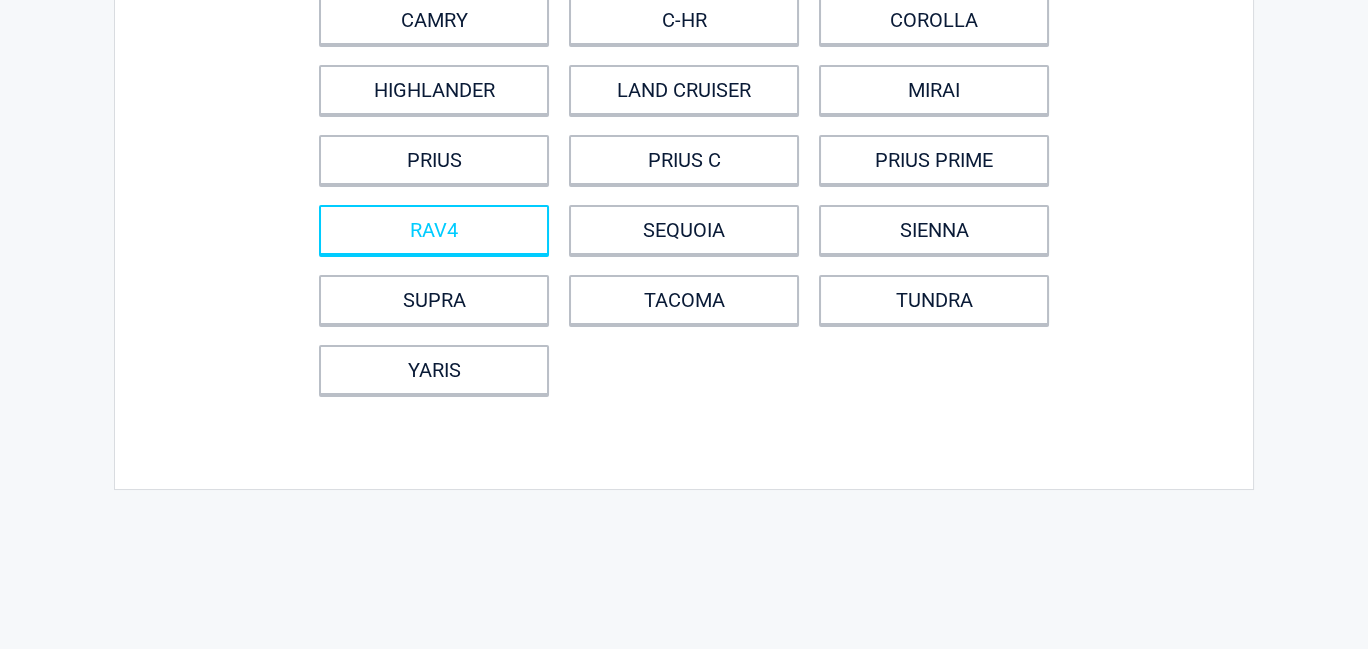 click on "RAV4" at bounding box center [434, 230] 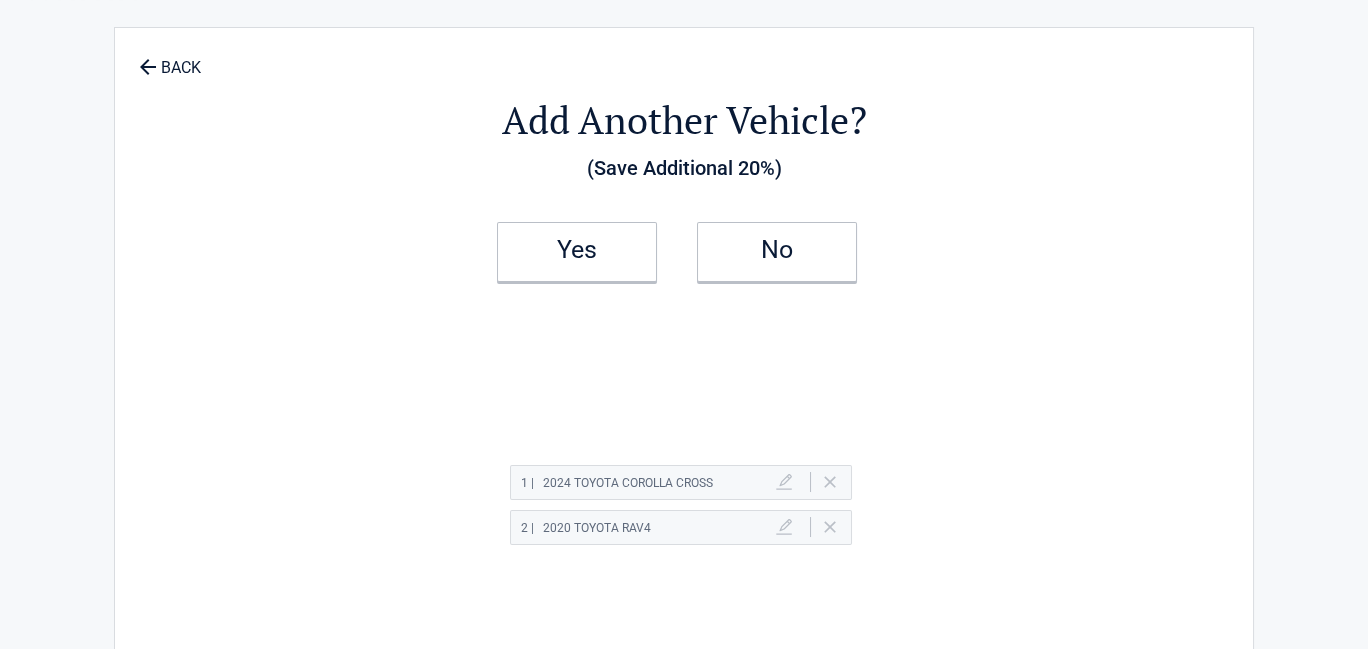 scroll, scrollTop: 0, scrollLeft: 0, axis: both 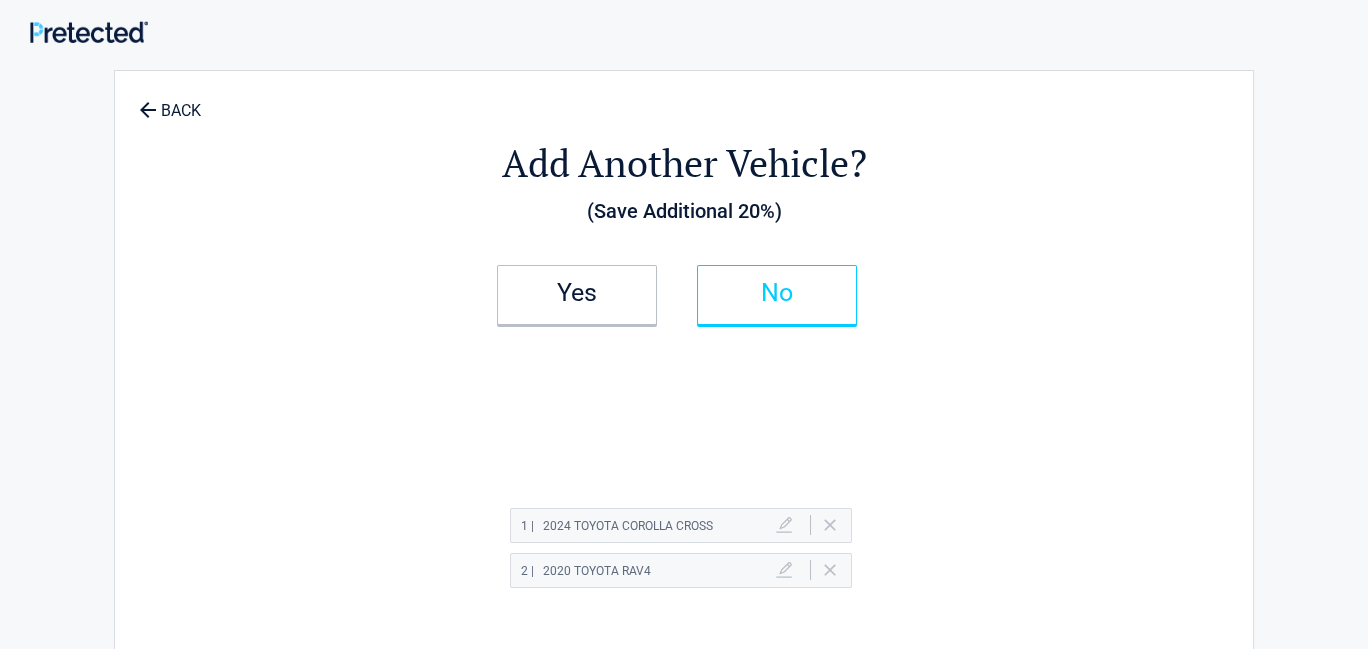 click on "No" at bounding box center [777, 293] 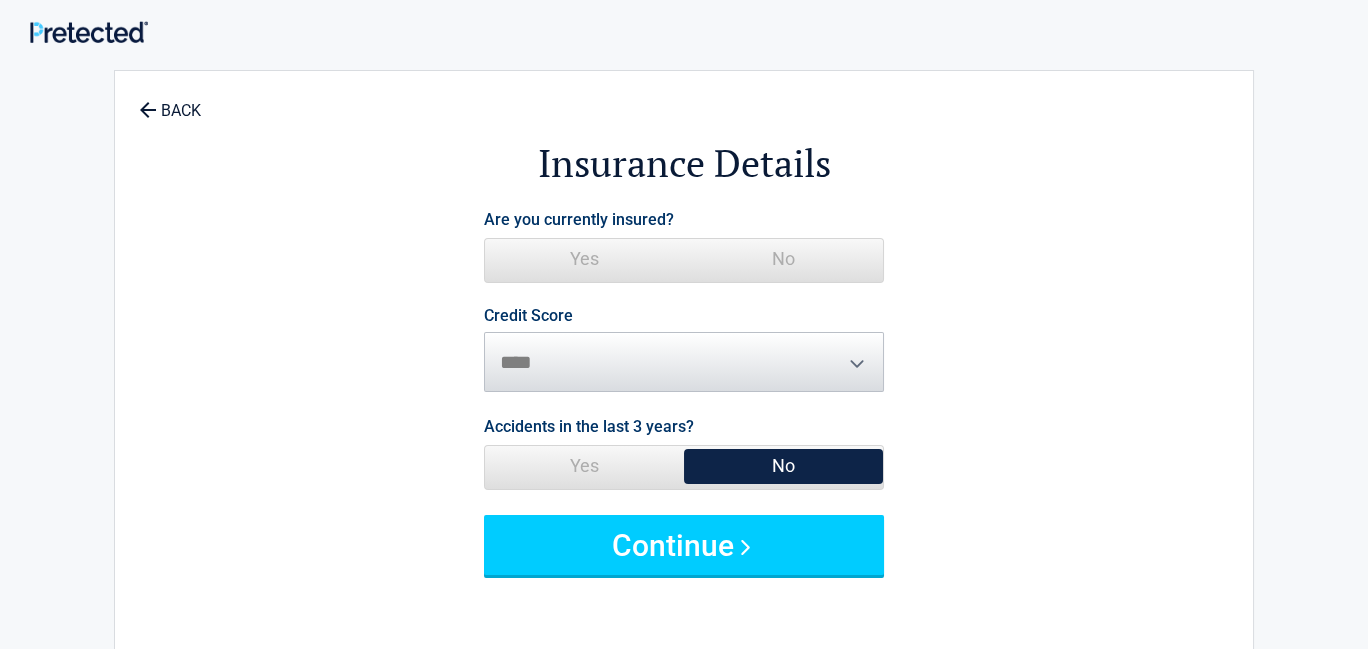 click on "Yes" at bounding box center (584, 259) 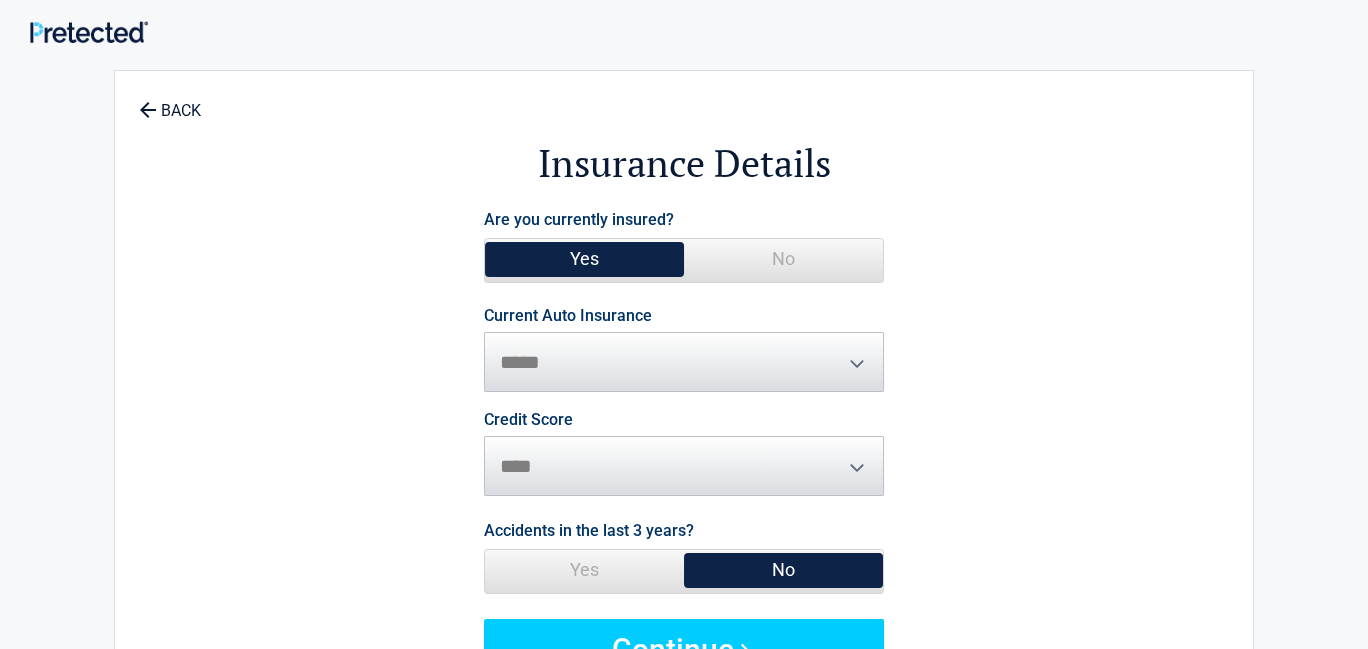 click on "**********" at bounding box center (684, 350) 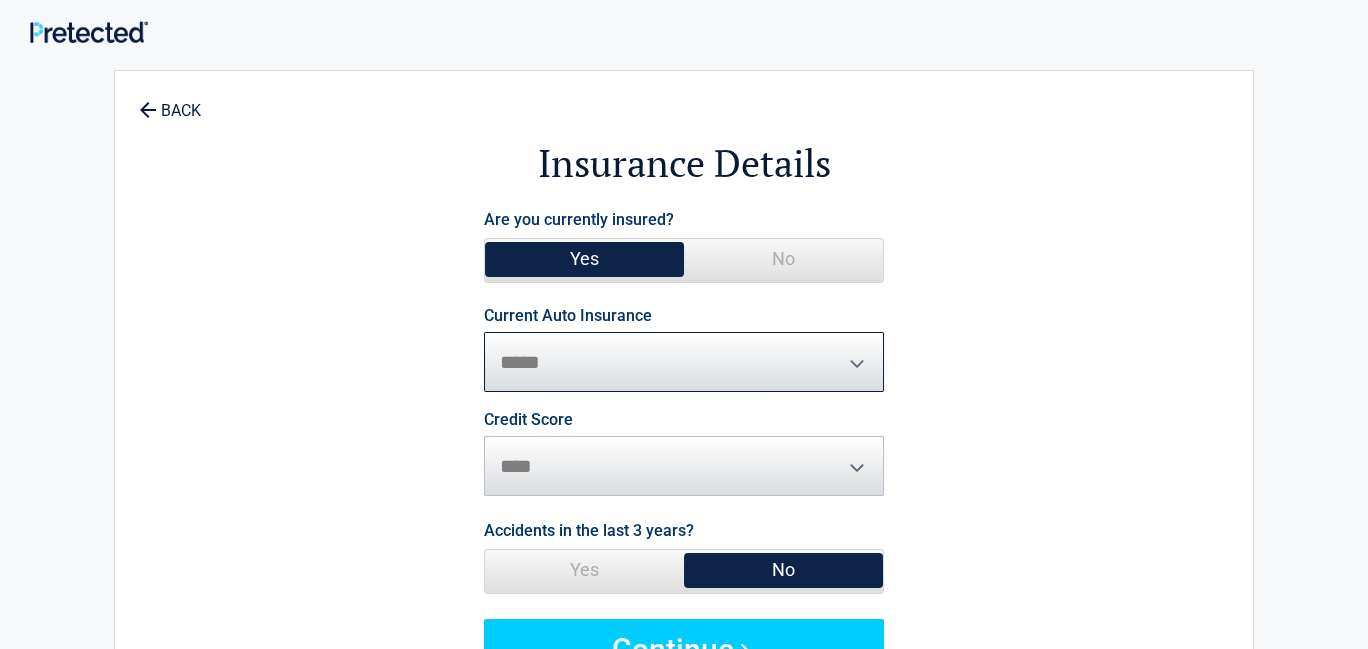 click on "**********" at bounding box center [684, 362] 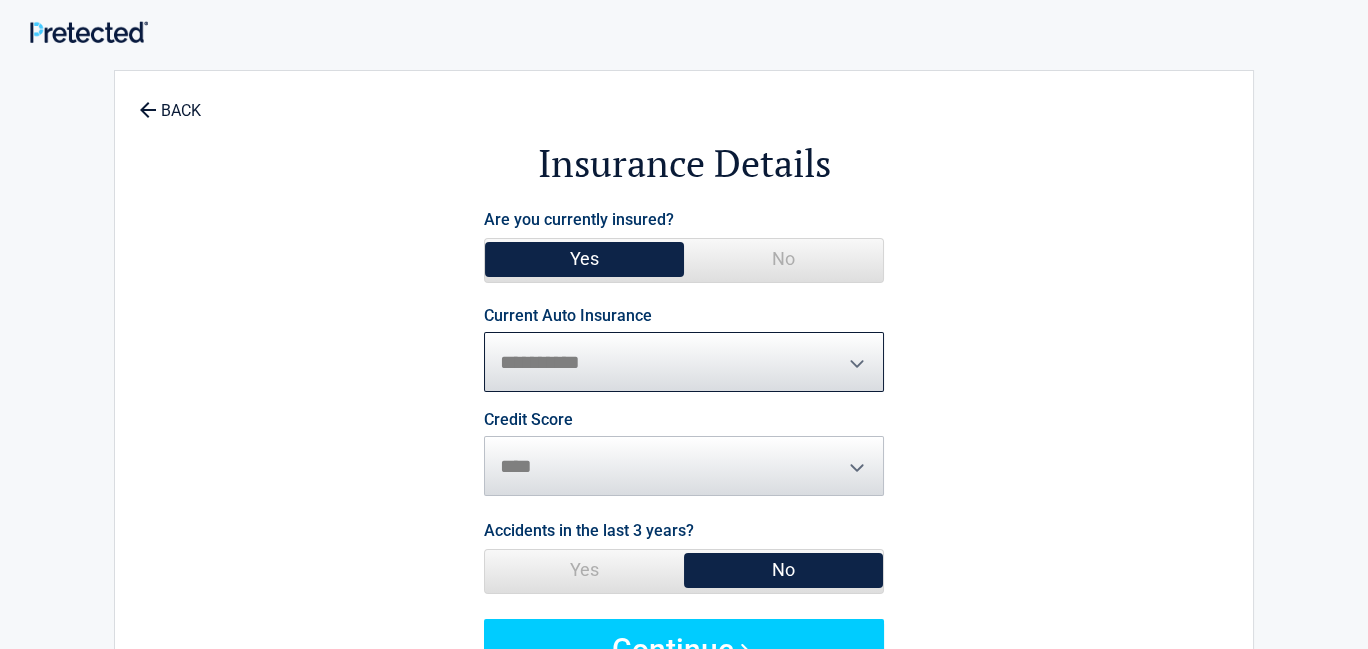 click on "**********" at bounding box center [684, 362] 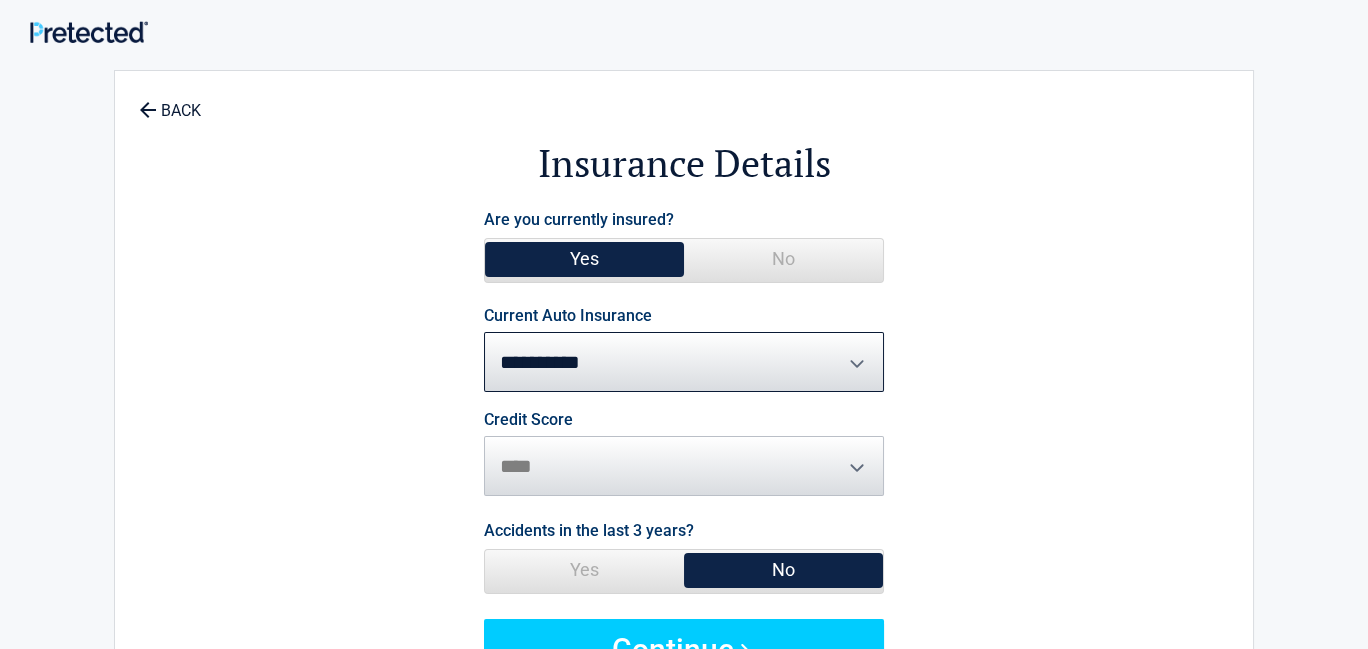 click on "Credit Score
*********
****
*******
****" at bounding box center (684, 454) 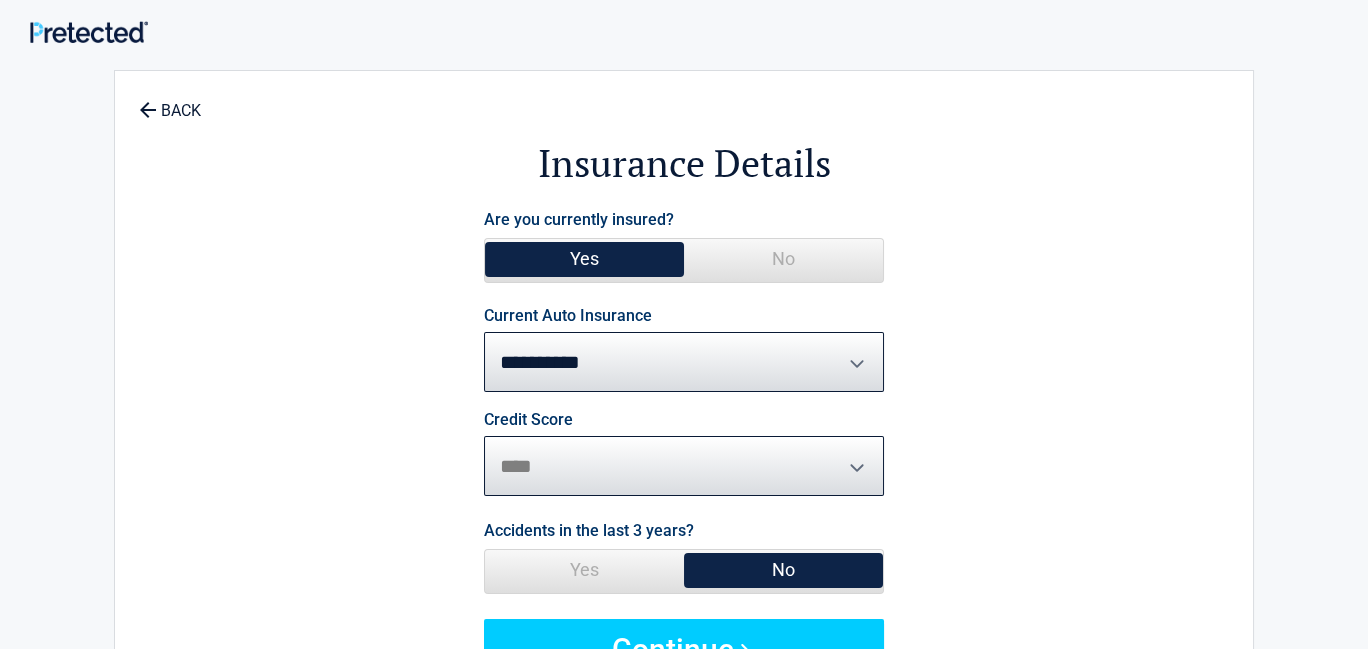 click on "*********
****
*******
****" at bounding box center (684, 466) 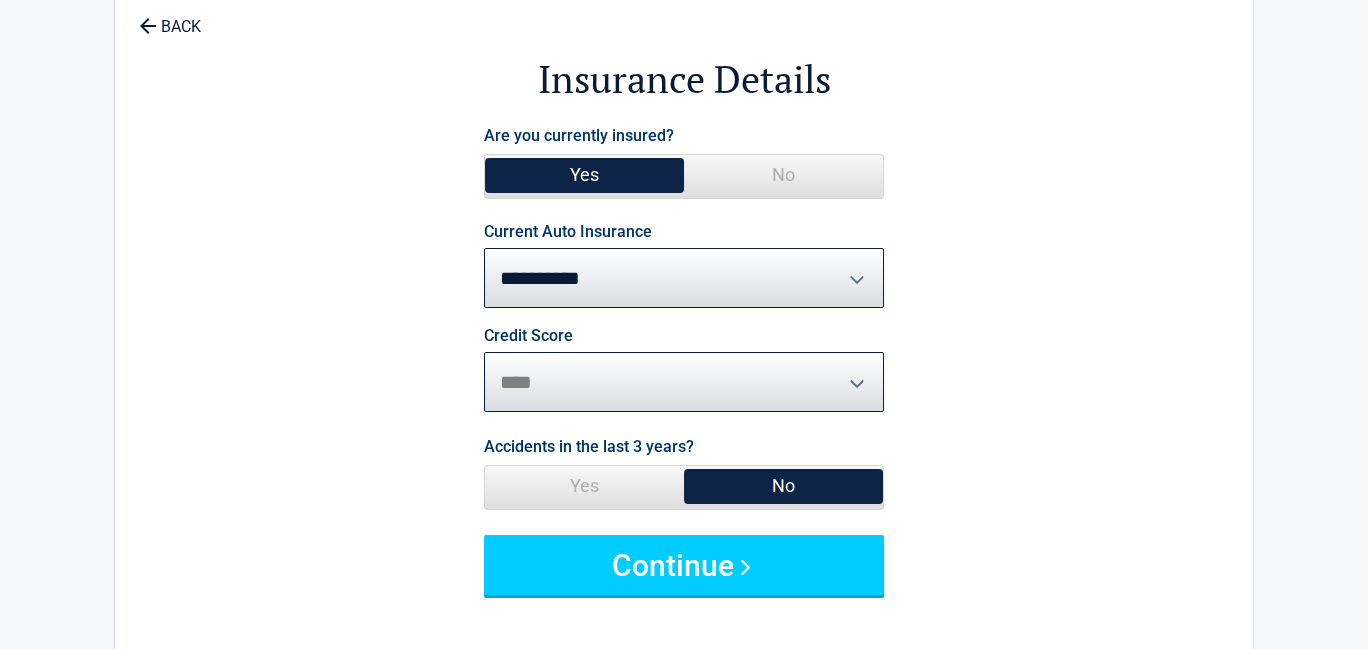 scroll, scrollTop: 299, scrollLeft: 0, axis: vertical 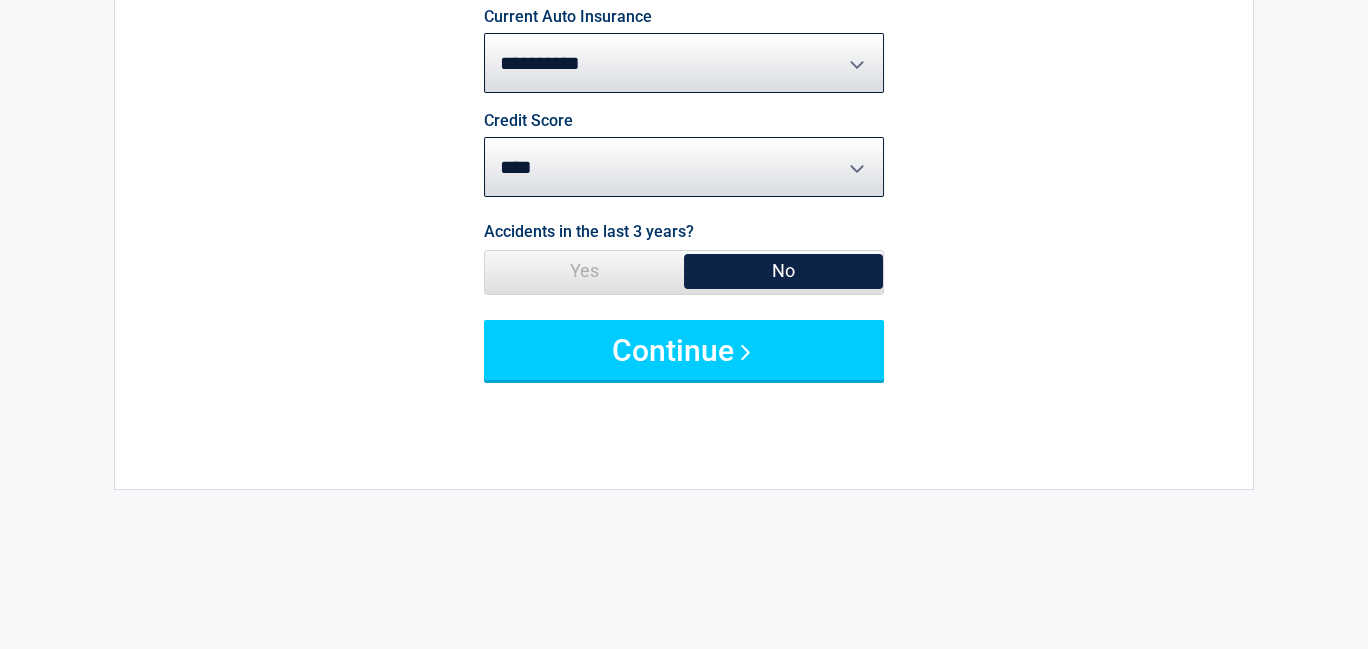 click on "Yes" at bounding box center (584, 271) 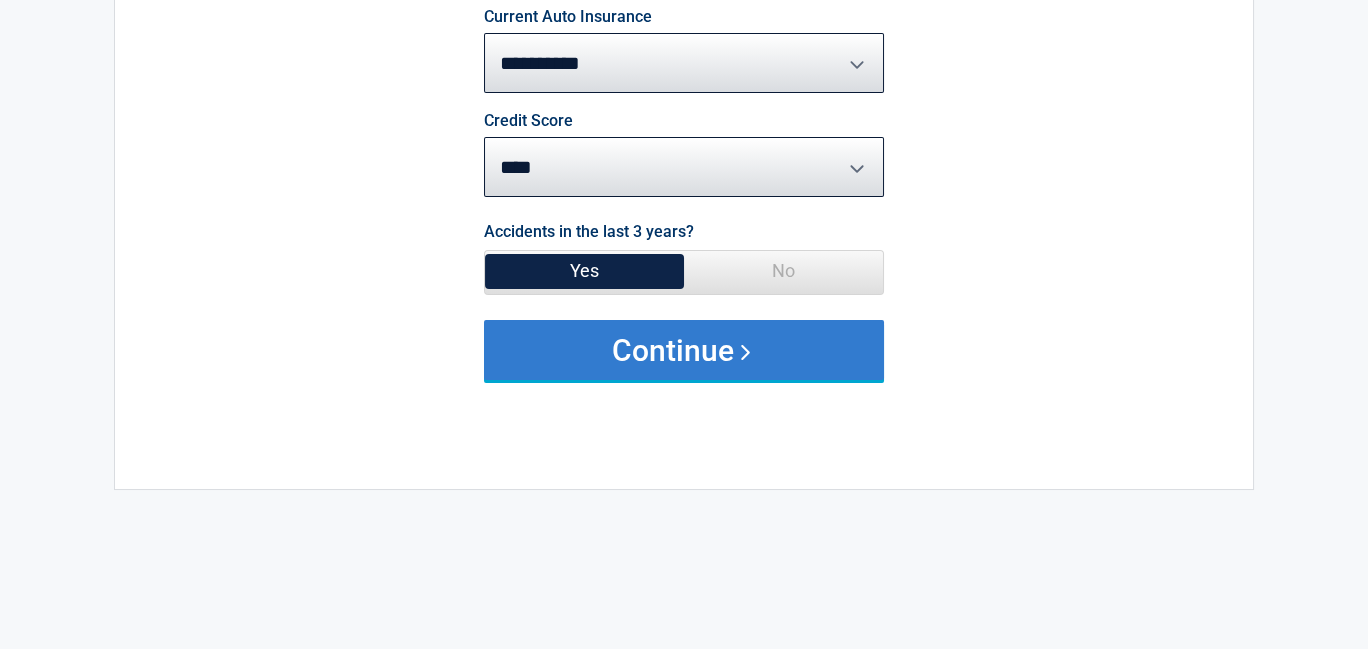 click on "Continue" at bounding box center [684, 350] 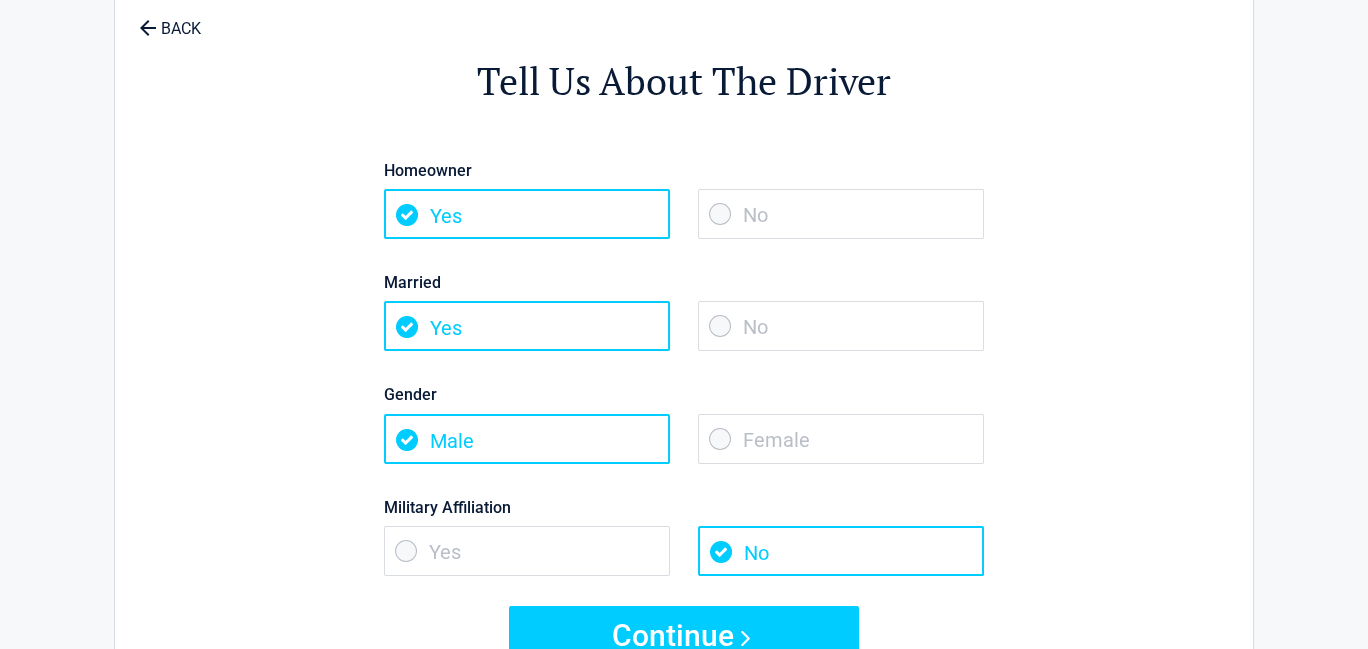 scroll, scrollTop: 0, scrollLeft: 0, axis: both 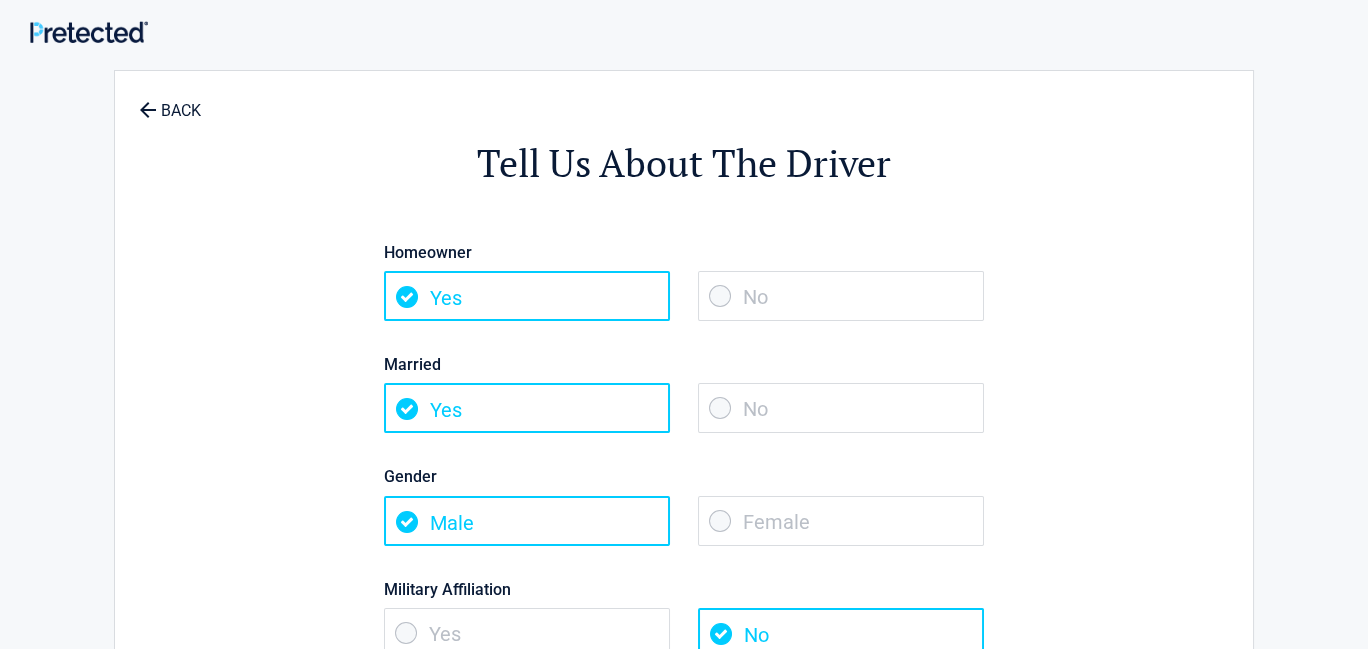 click on "No" at bounding box center [841, 296] 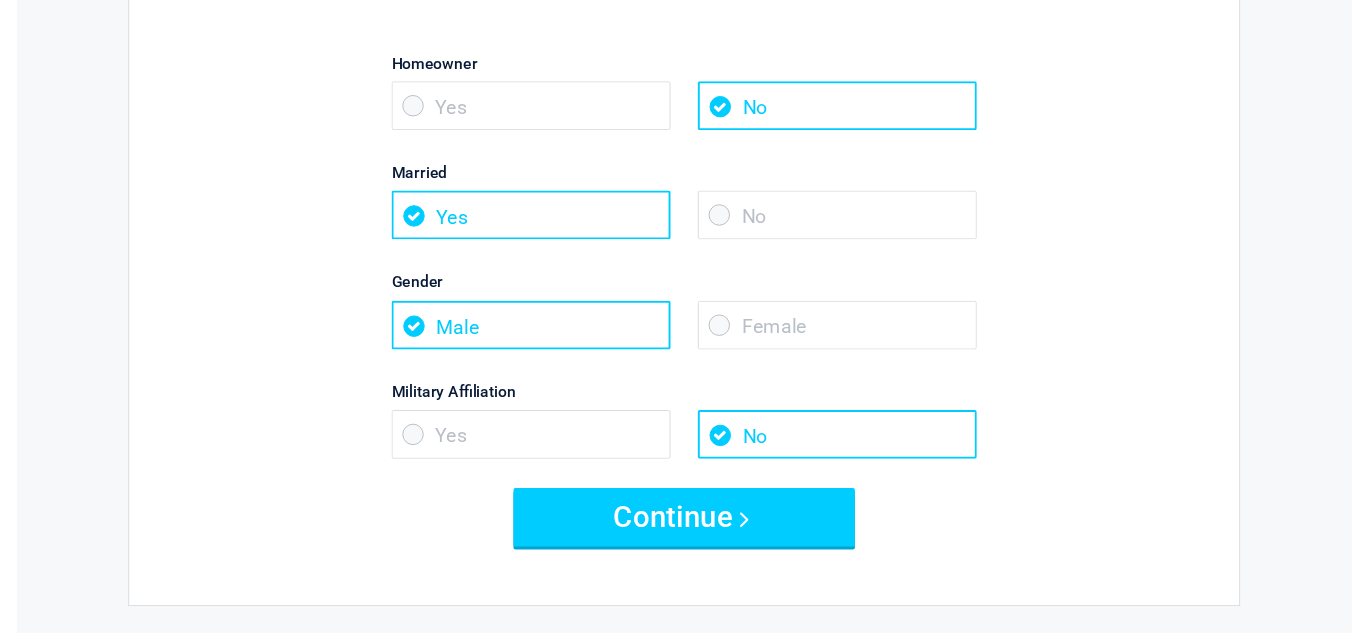 scroll, scrollTop: 200, scrollLeft: 0, axis: vertical 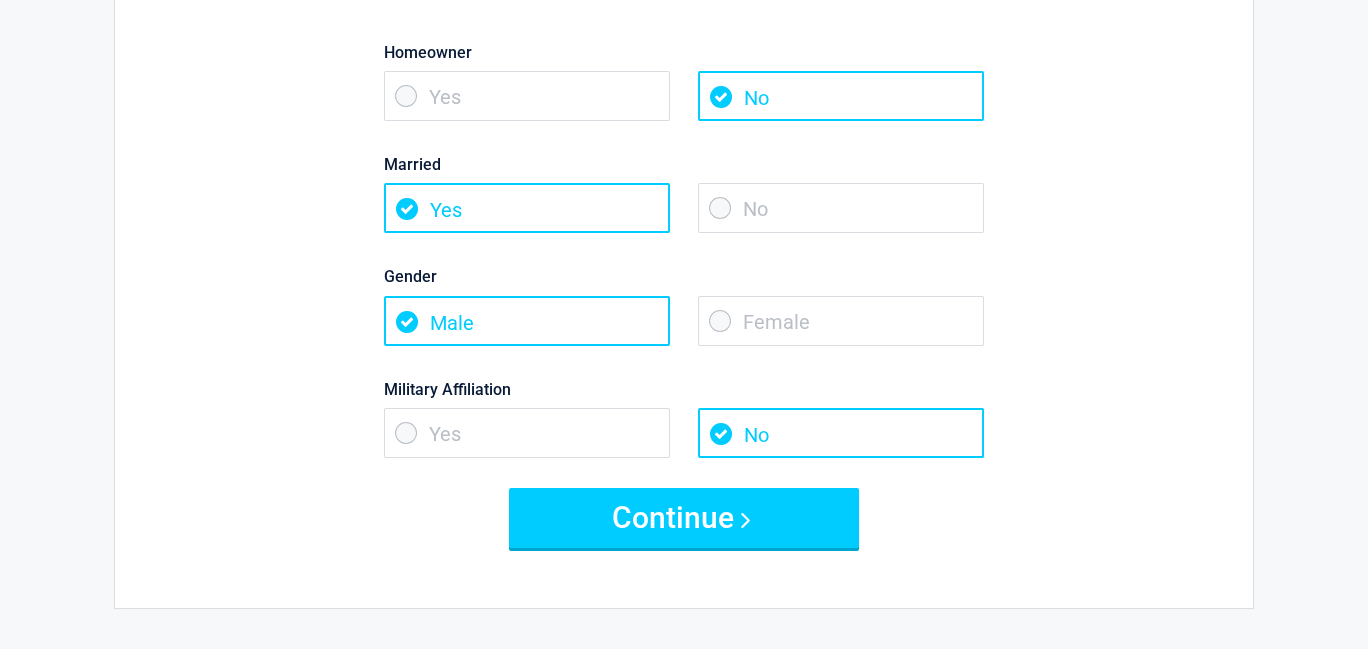 click on "Male" at bounding box center [527, 321] 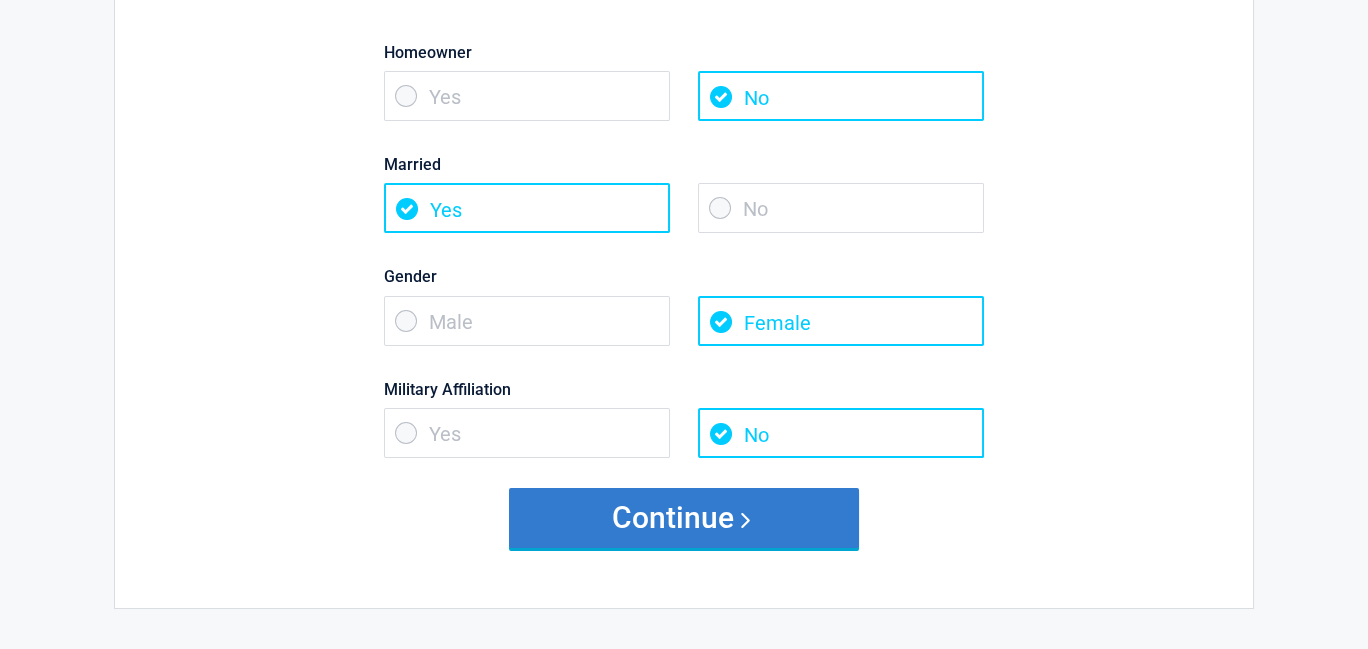 click on "Continue" at bounding box center (684, 518) 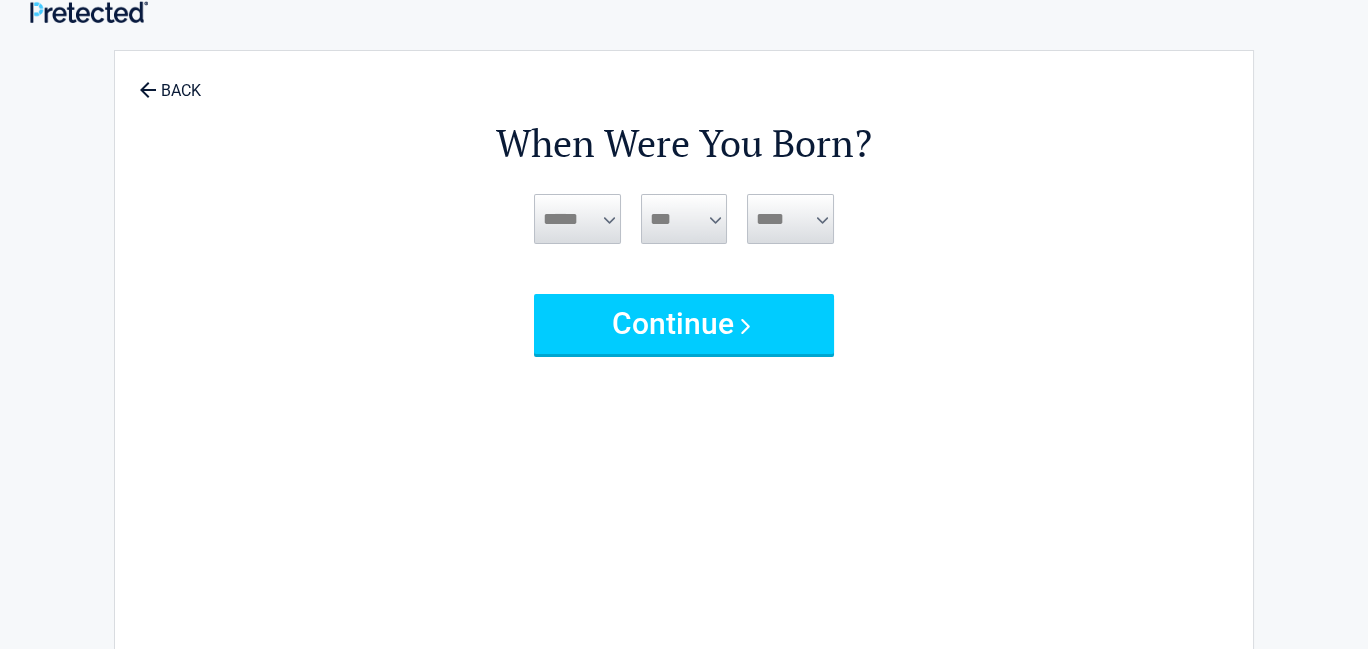 scroll, scrollTop: 0, scrollLeft: 0, axis: both 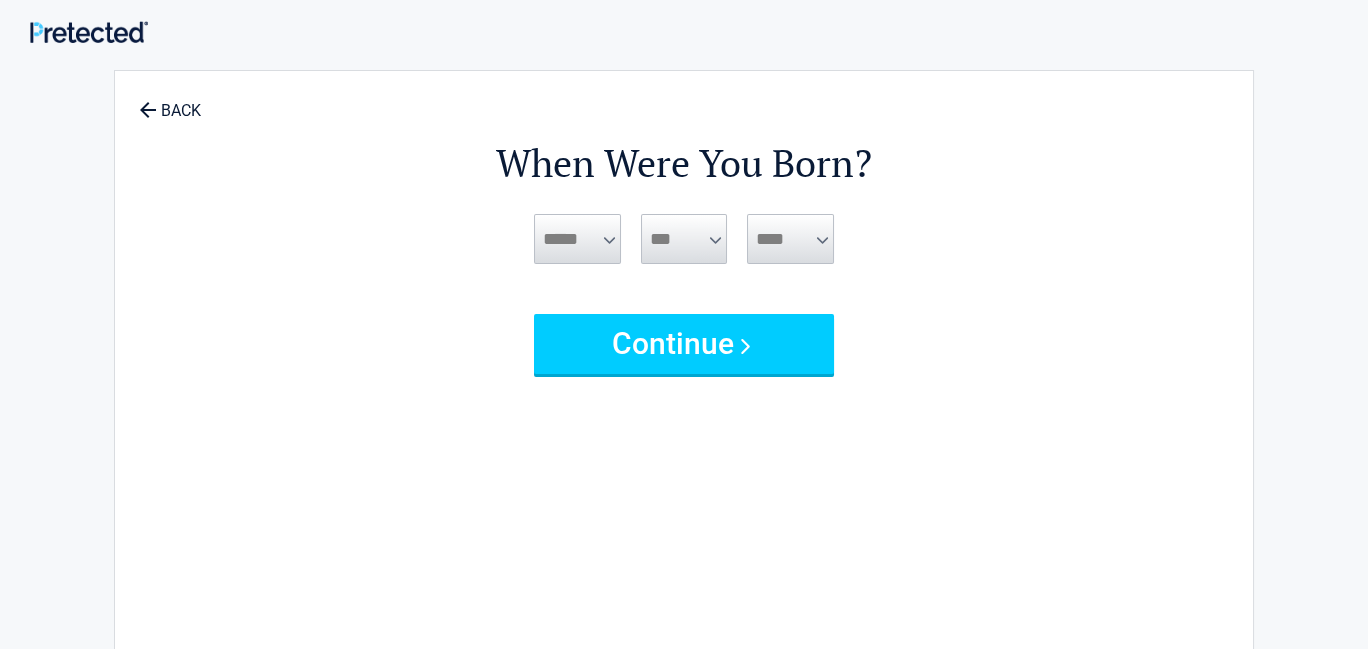 click on "*****
***
***
***
***
***
***
***
***
***
***
***
***" at bounding box center (577, 239) 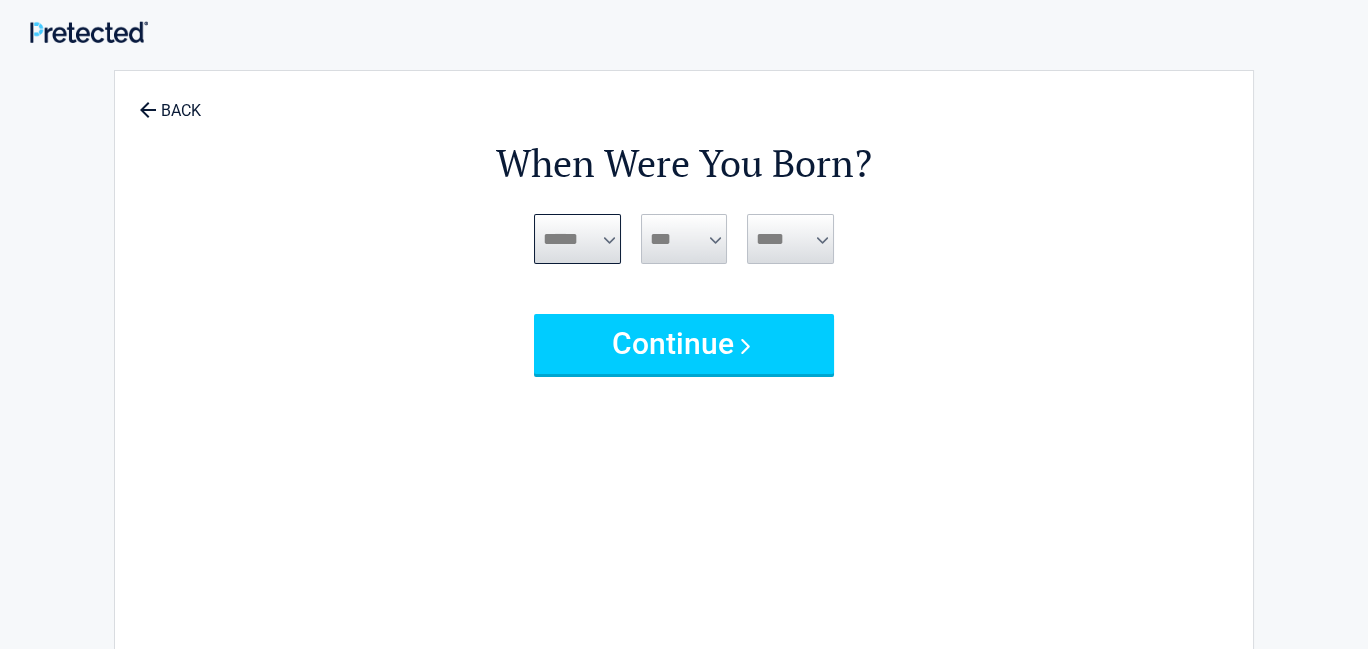 click on "*****
***
***
***
***
***
***
***
***
***
***
***
***" at bounding box center [577, 239] 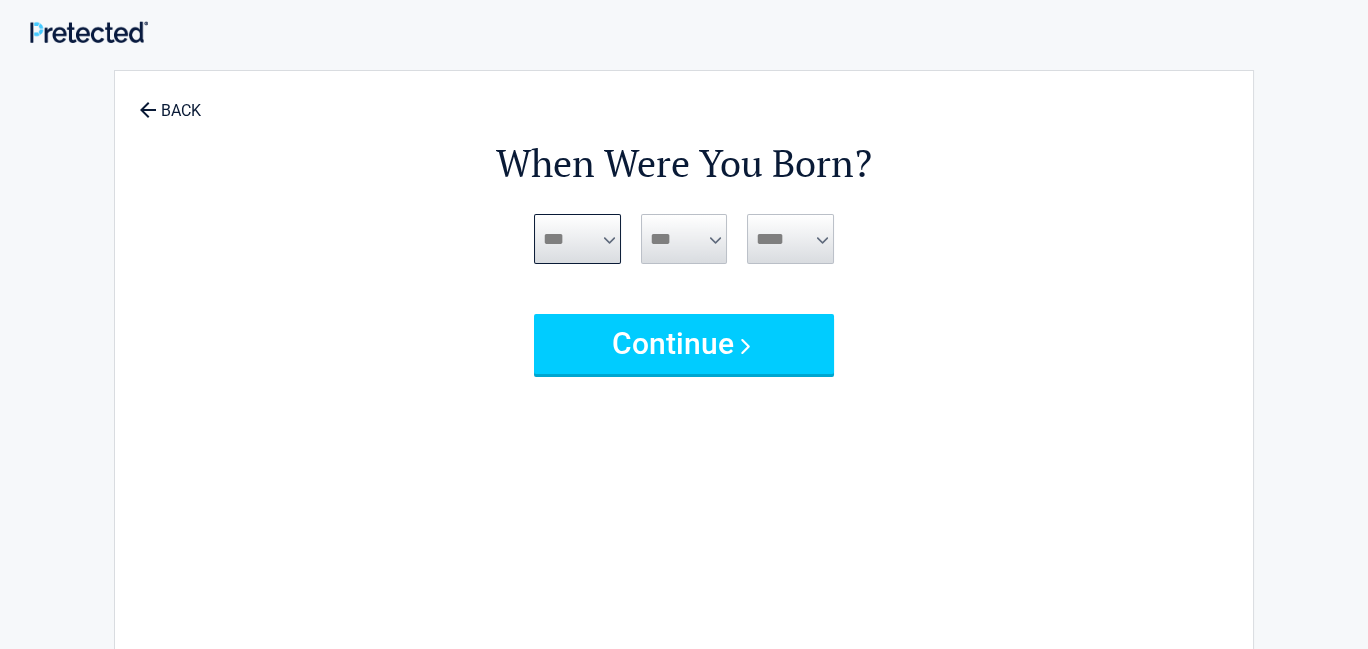 click on "*****
***
***
***
***
***
***
***
***
***
***
***
***" at bounding box center [577, 239] 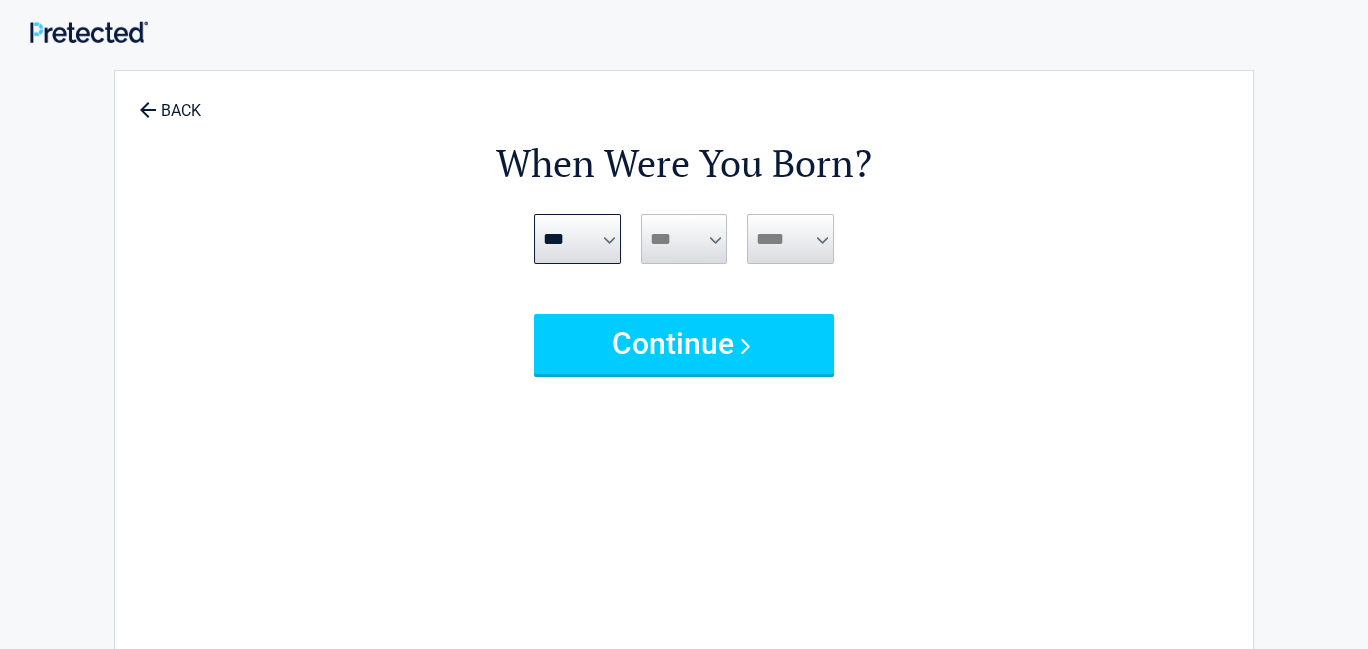 click on "*** * * * * * * * * * ** ** ** ** ** ** ** ** ** ** ** ** ** ** ** ** ** ** ** ** ** **" at bounding box center (684, 239) 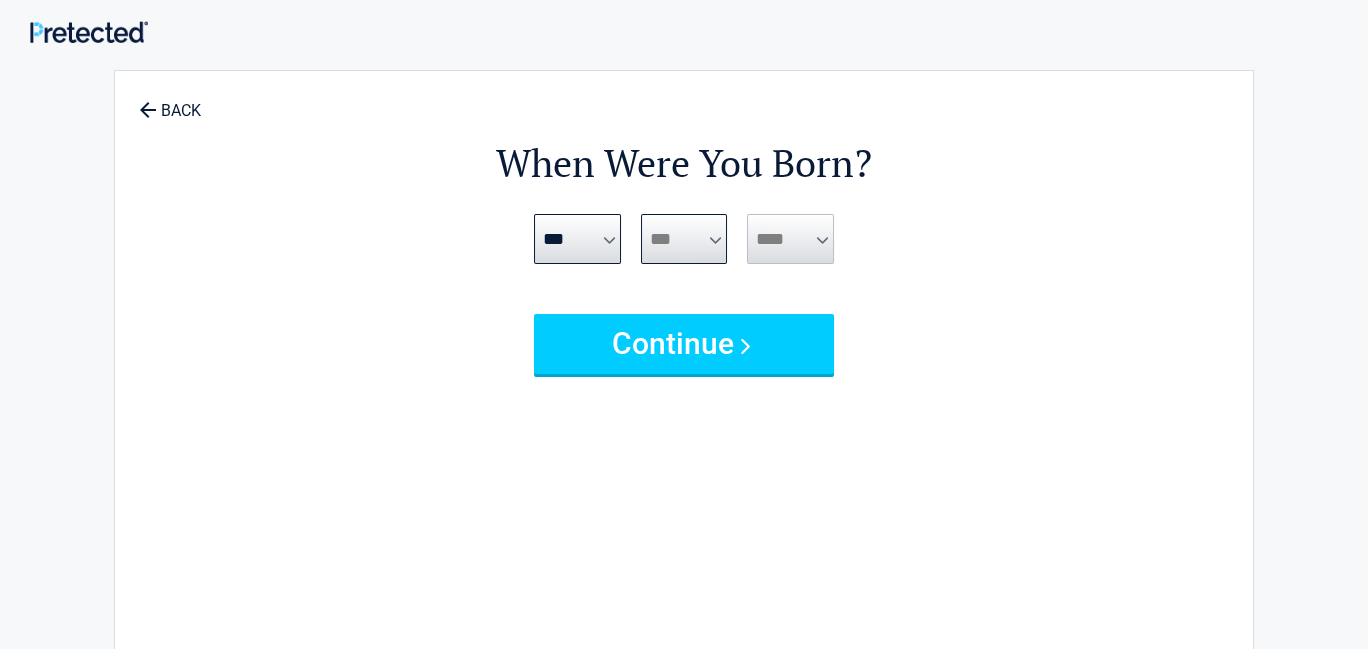 click on "*** * * * * * * * * * ** ** ** ** ** ** ** ** ** ** ** ** ** ** ** ** ** ** ** ** ** **" at bounding box center (684, 239) 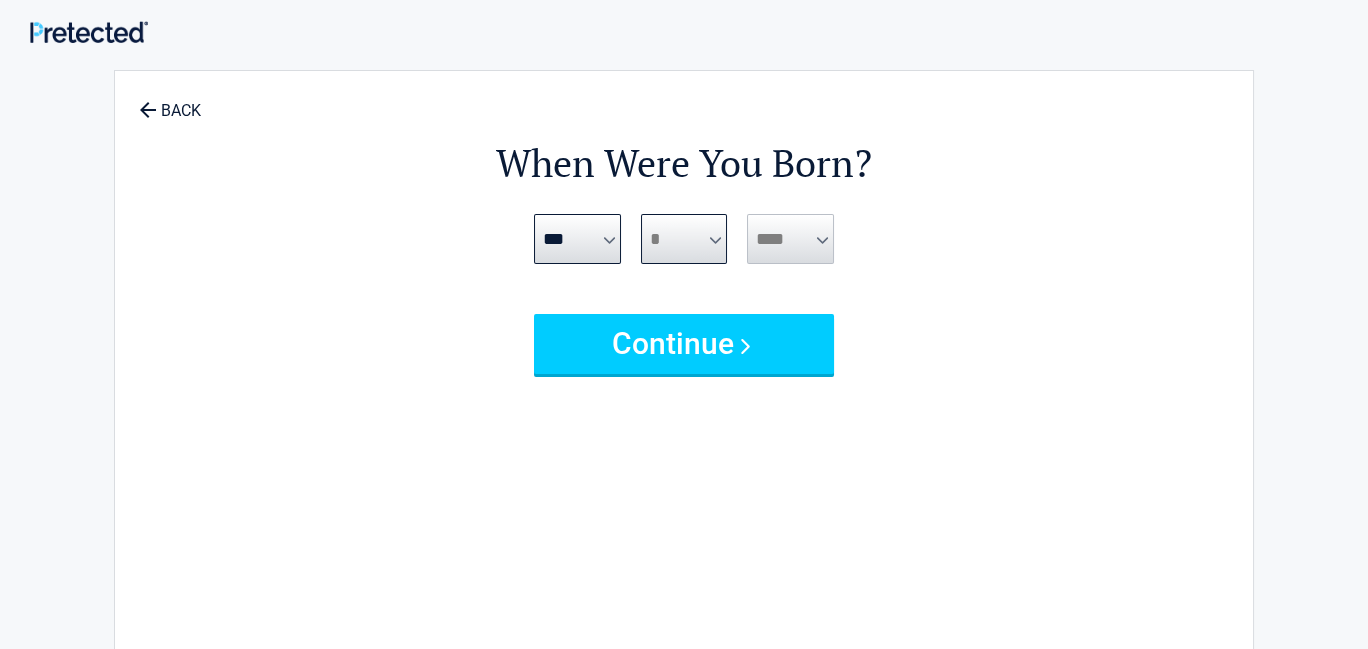 click on "*** * * * * * * * * * ** ** ** ** ** ** ** ** ** ** ** ** ** ** ** ** ** ** ** ** ** **" at bounding box center (684, 239) 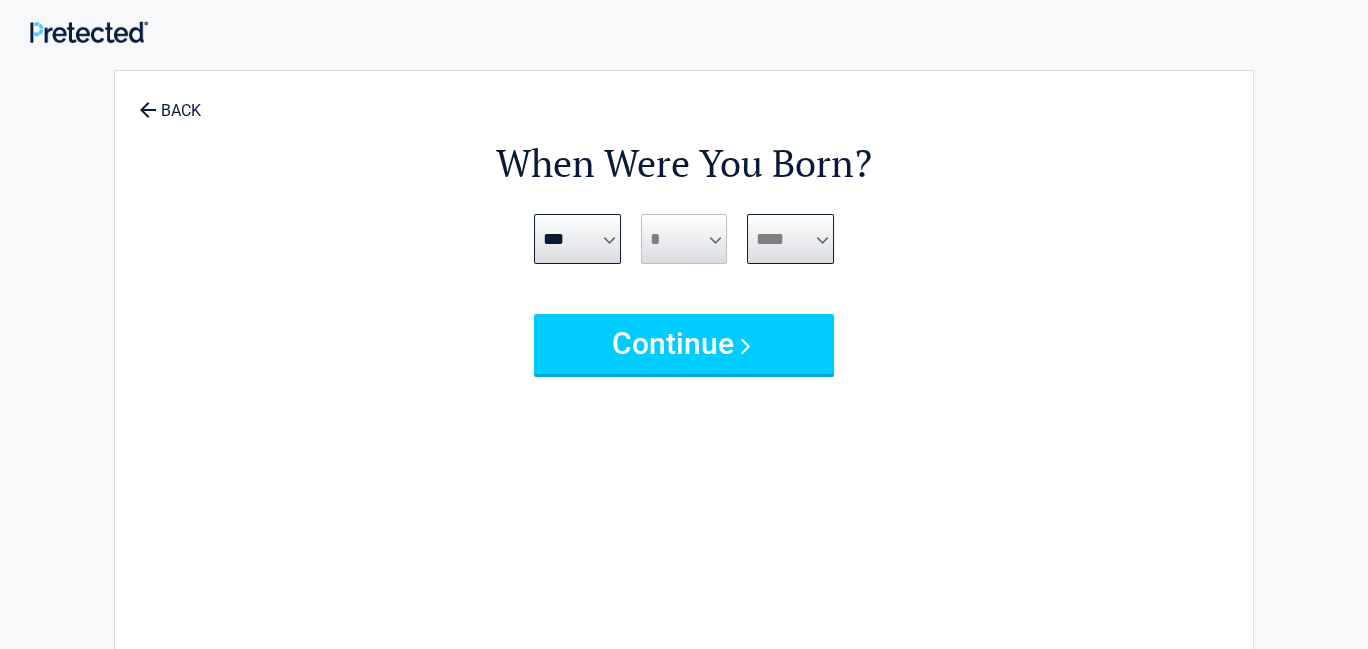 click on "****
****
****
****
****
****
****
****
****
****
****
****
****
****
****
****
****
****
****
****
****
****
****
****
****
****
****
****
****
****
****
****
****
****
****
****
****
****
****
****
****
****
****
****
****
****
****
****
****
****
****
****
****
****
****
****
****
****
****
****
****
****
****
****" at bounding box center [790, 239] 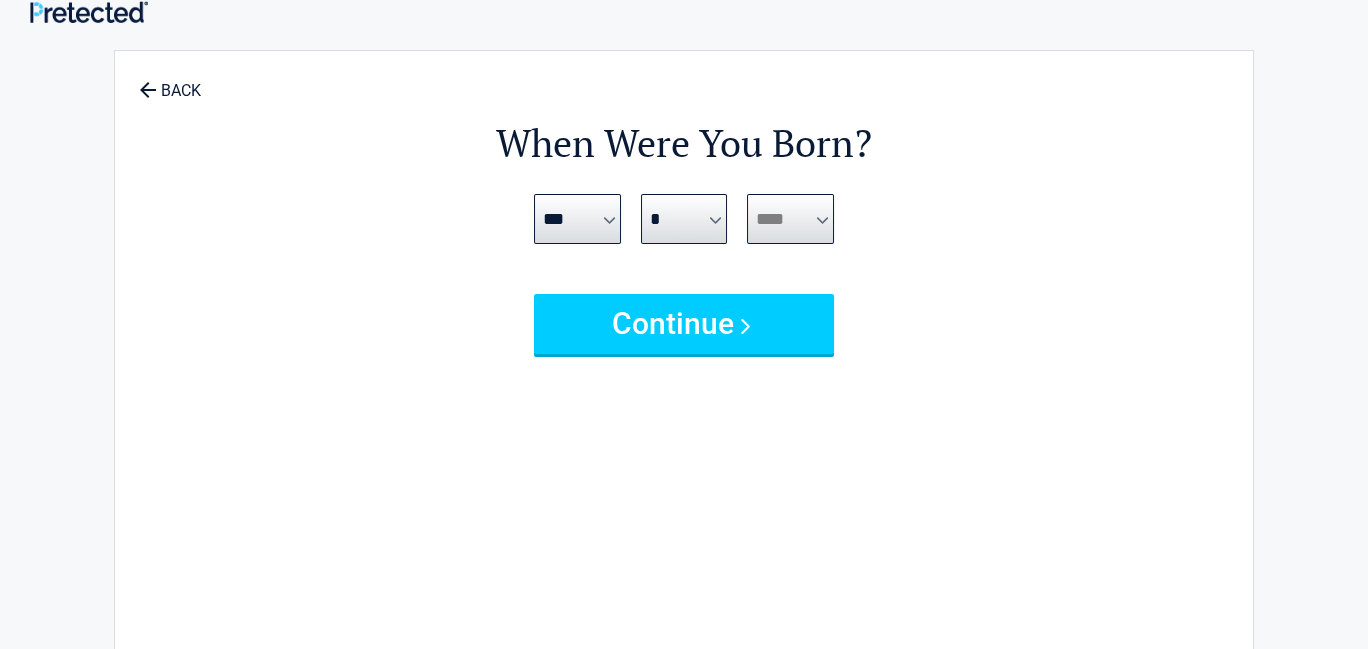scroll, scrollTop: 0, scrollLeft: 0, axis: both 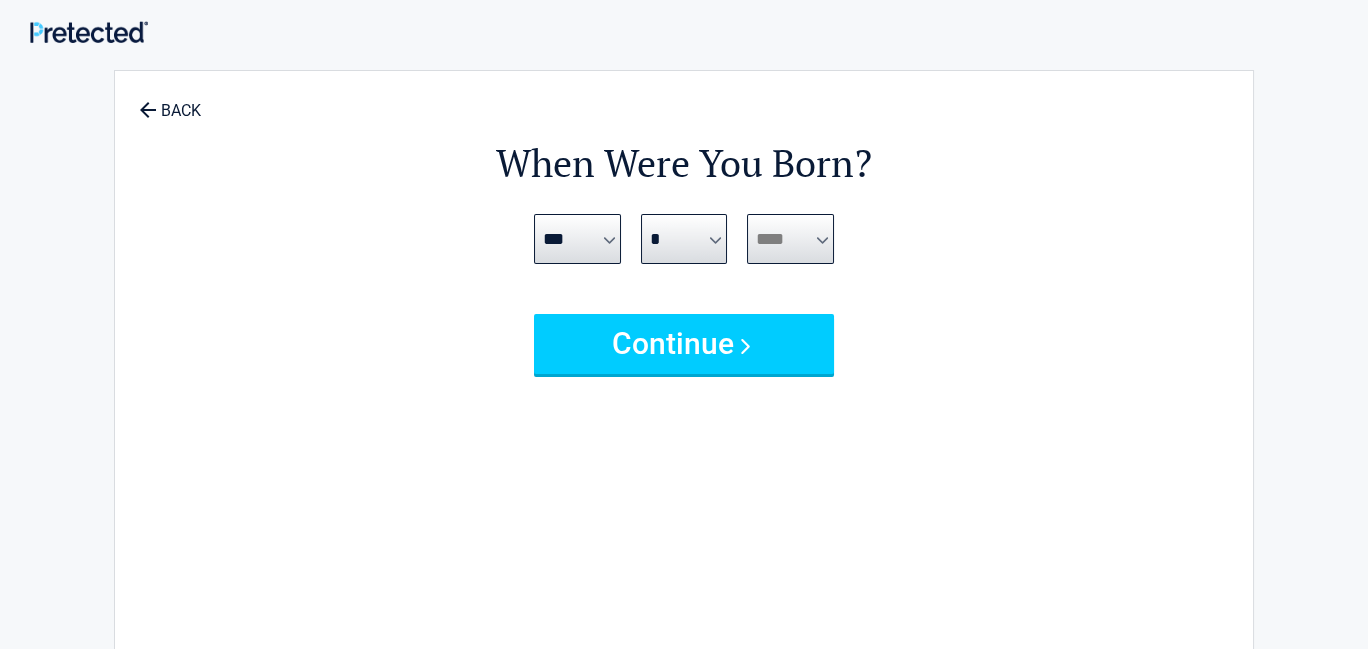 click on "****
****
****
****
****
****
****
****
****
****
****
****
****
****
****
****
****
****
****
****
****
****
****
****
****
****
****
****
****
****
****
****
****
****
****
****
****
****
****
****
****
****
****
****
****
****
****
****
****
****
****
****
****
****
****
****
****
****
****
****
****
****
****
****" at bounding box center (790, 239) 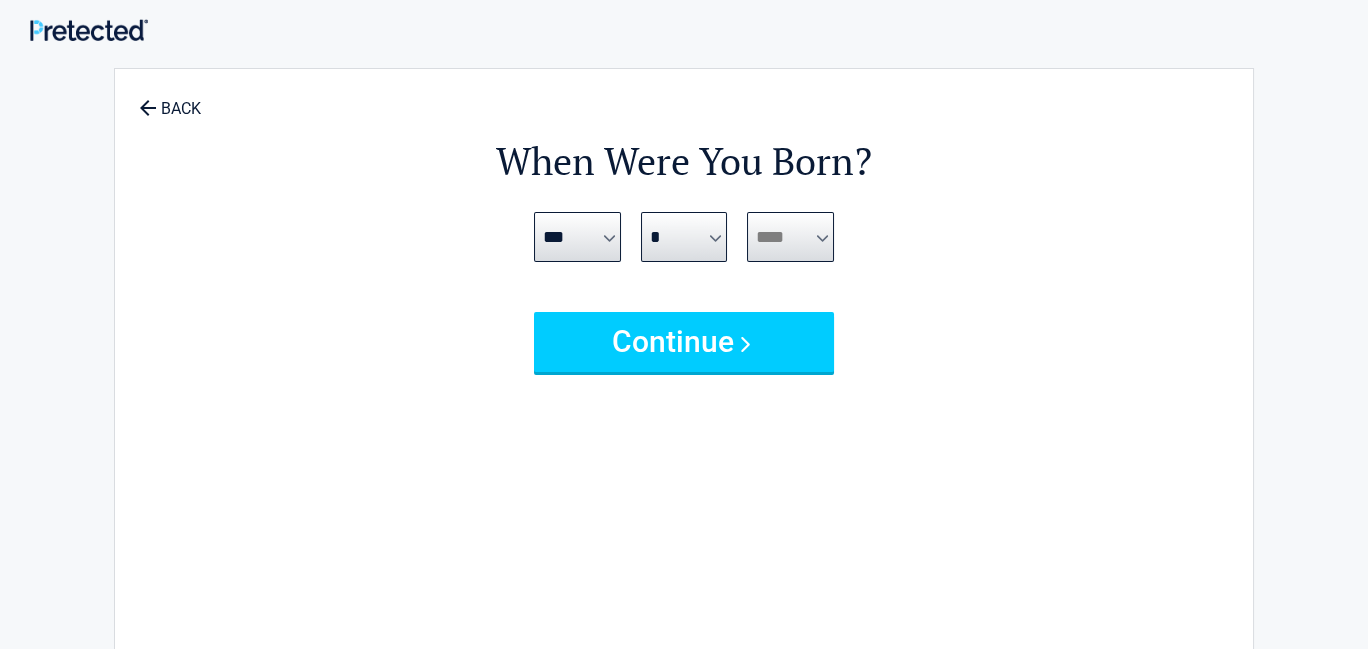 scroll, scrollTop: 0, scrollLeft: 0, axis: both 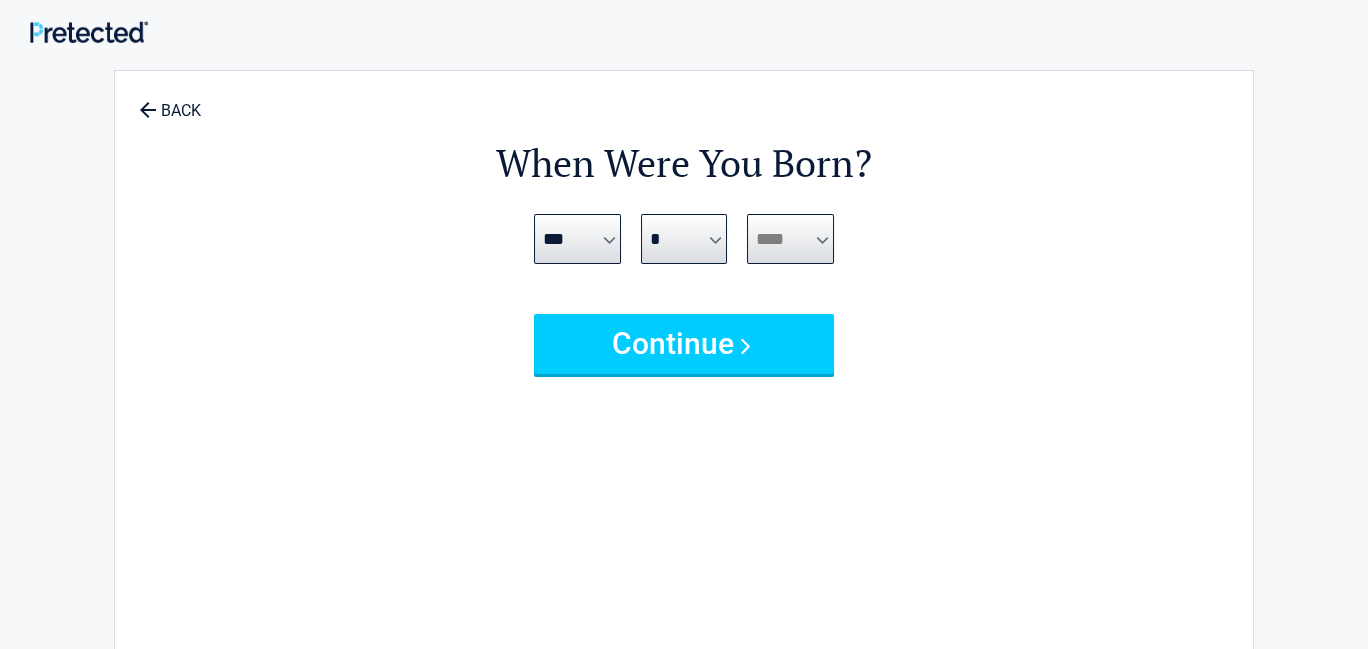 click on "****
****
****
****
****
****
****
****
****
****
****
****
****
****
****
****
****
****
****
****
****
****
****
****
****
****
****
****
****
****
****
****
****
****
****
****
****
****
****
****
****
****
****
****
****
****
****
****
****
****
****
****
****
****
****
****
****
****
****
****
****
****
****
****" at bounding box center (790, 239) 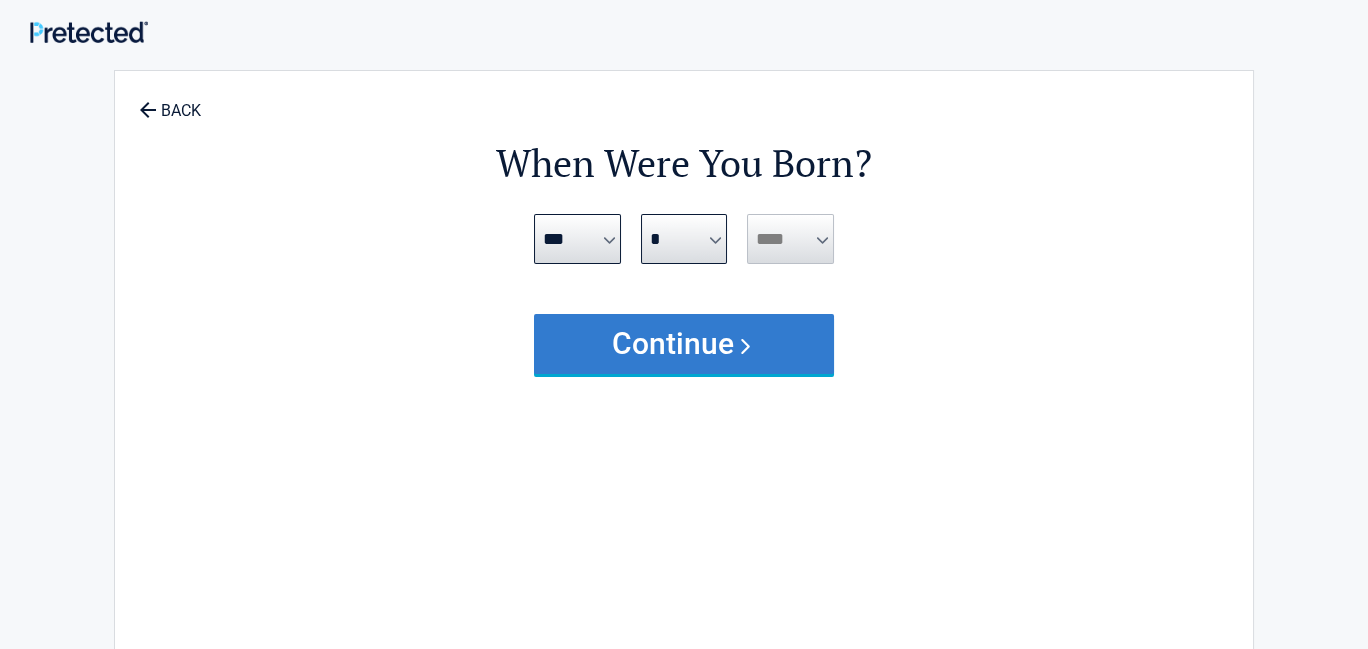 click on "Continue" at bounding box center [684, 344] 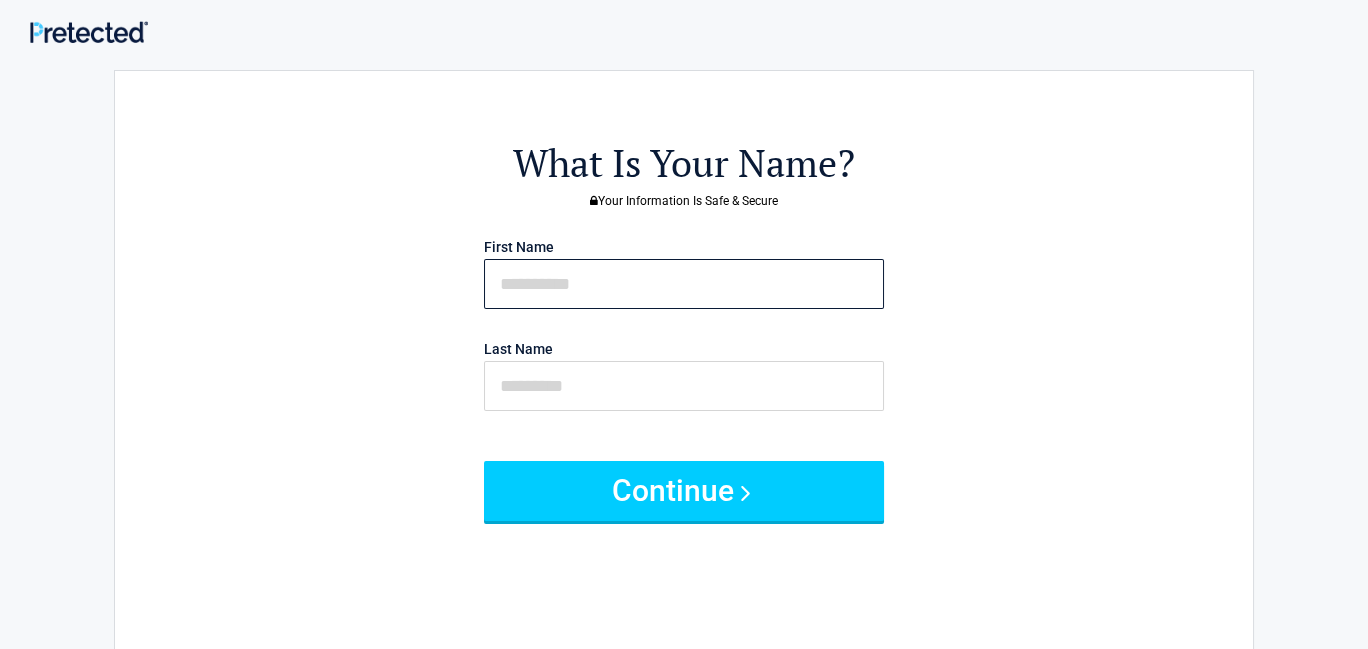 click at bounding box center (684, 284) 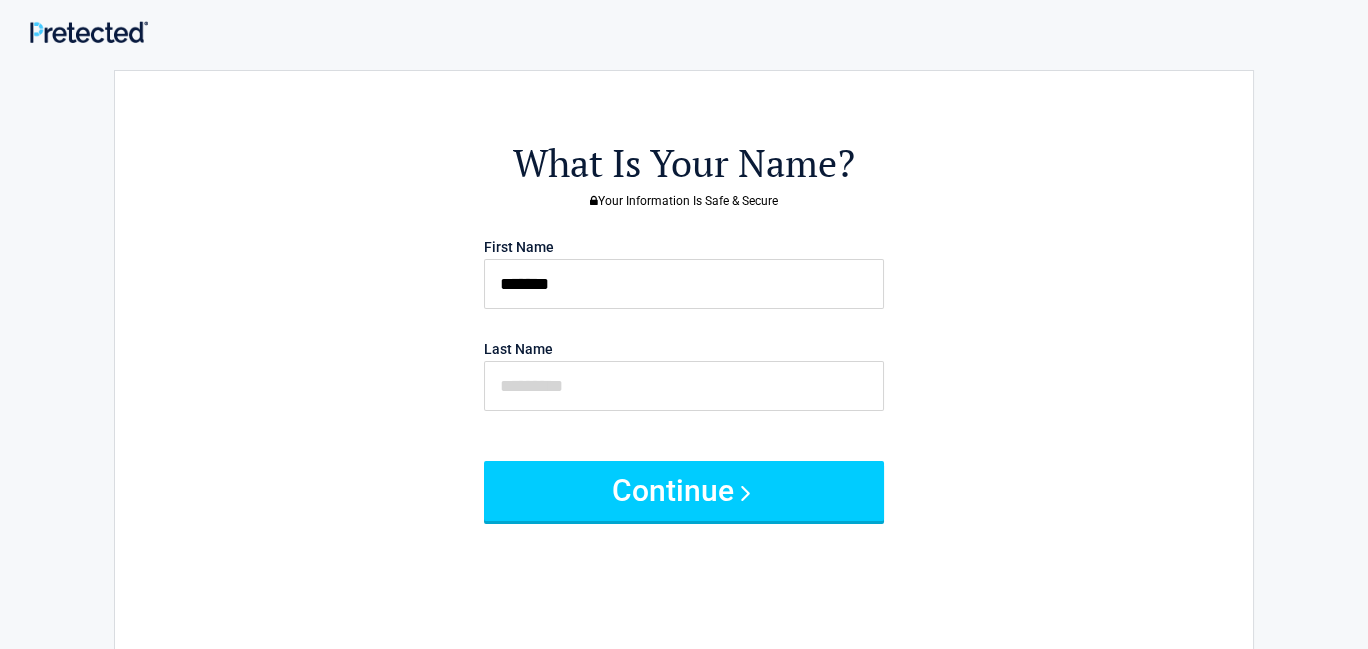 click on "**********" at bounding box center (684, 556) 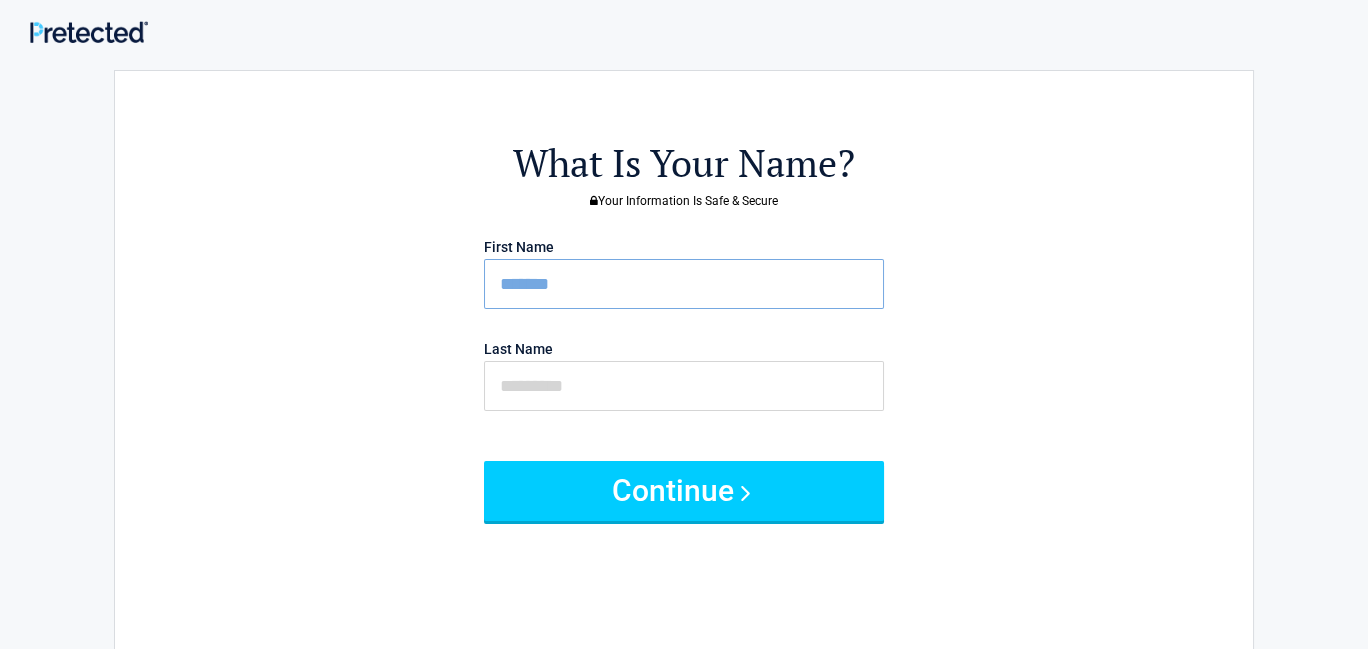 click on "**********" at bounding box center [684, 556] 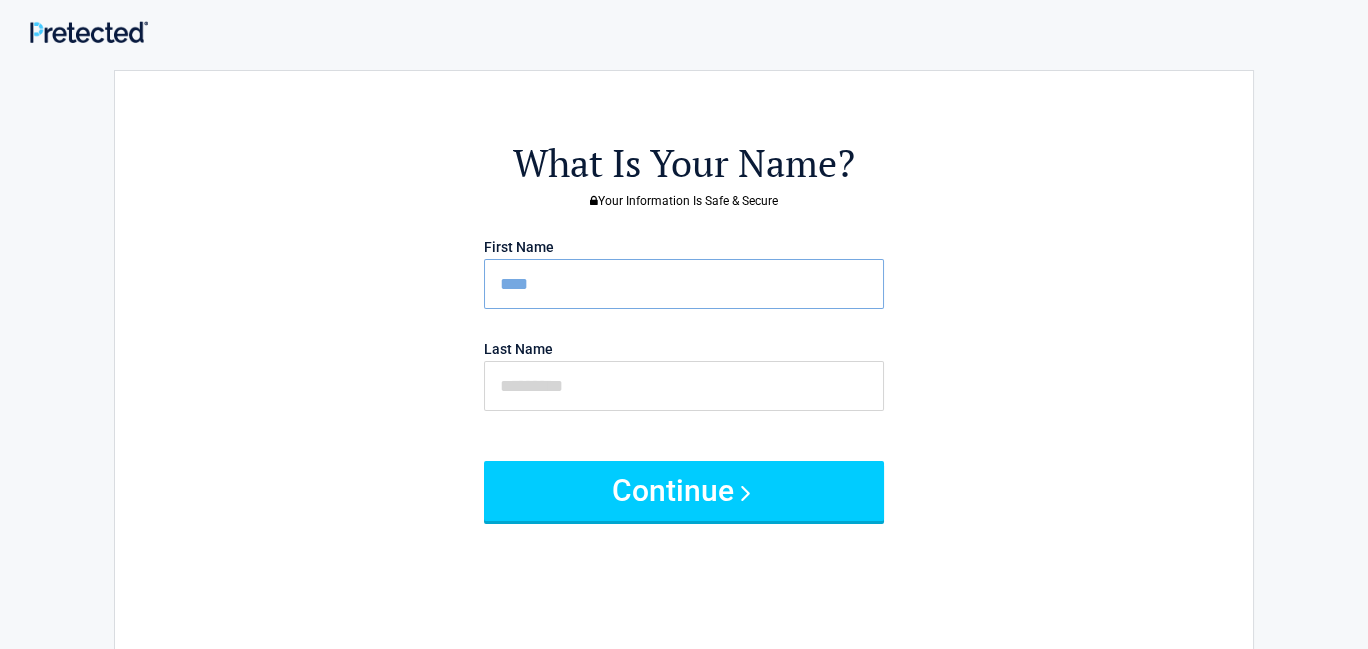 scroll, scrollTop: 43, scrollLeft: 0, axis: vertical 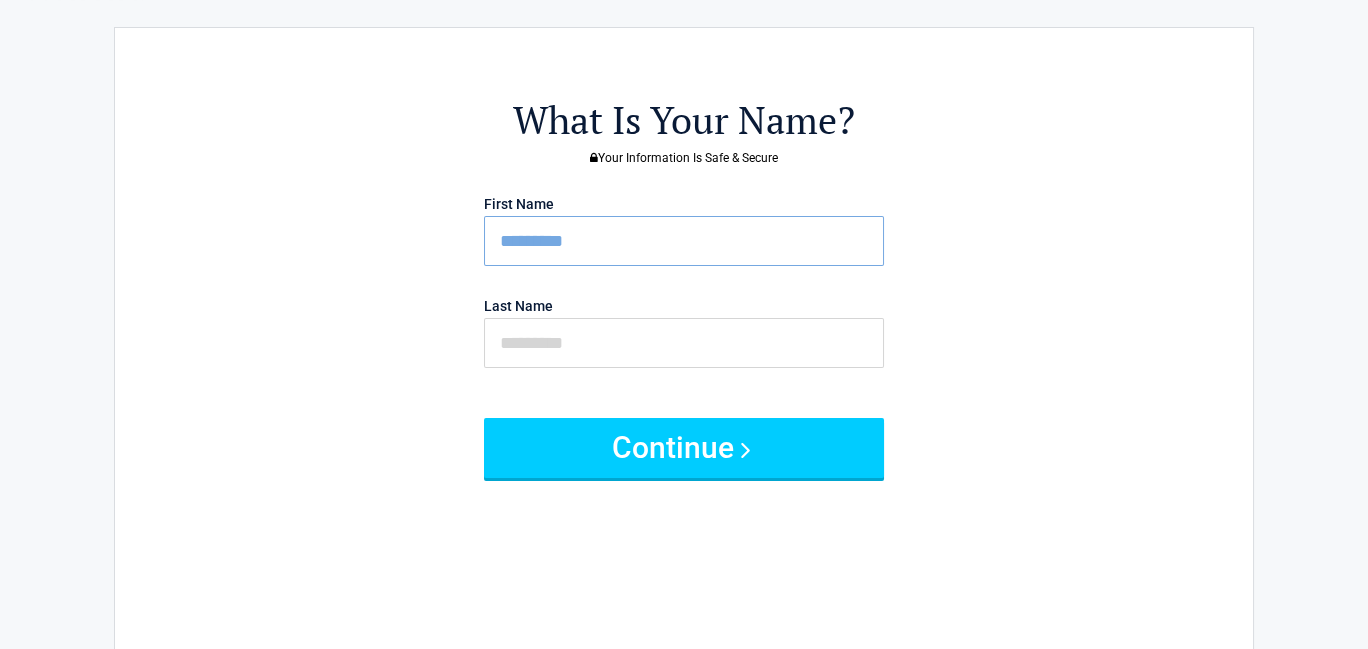 type on "*********" 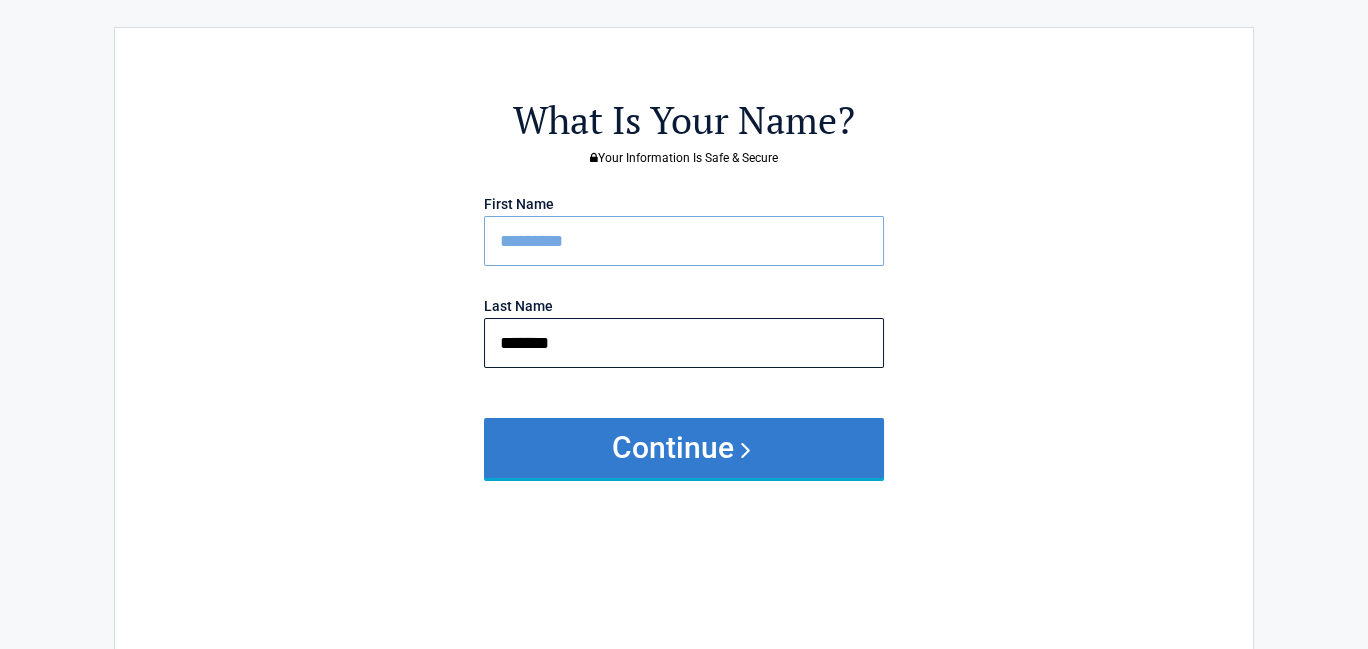 type on "*******" 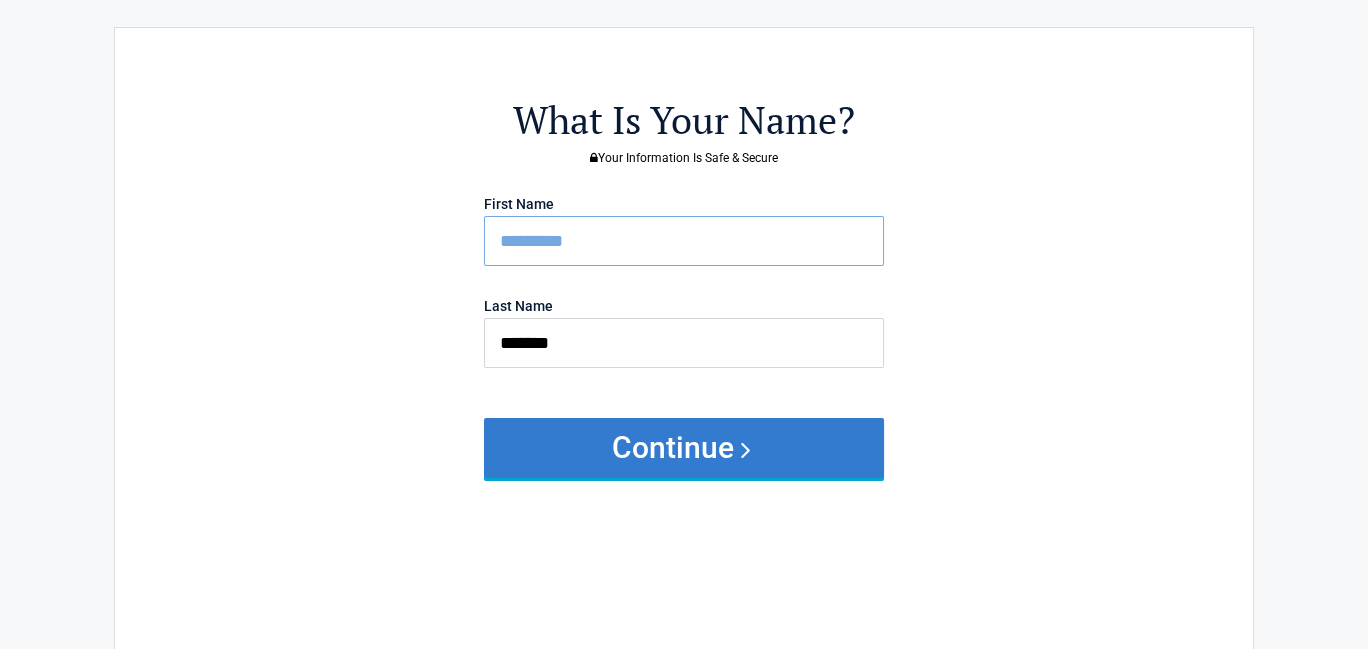 click on "Continue" at bounding box center (684, 448) 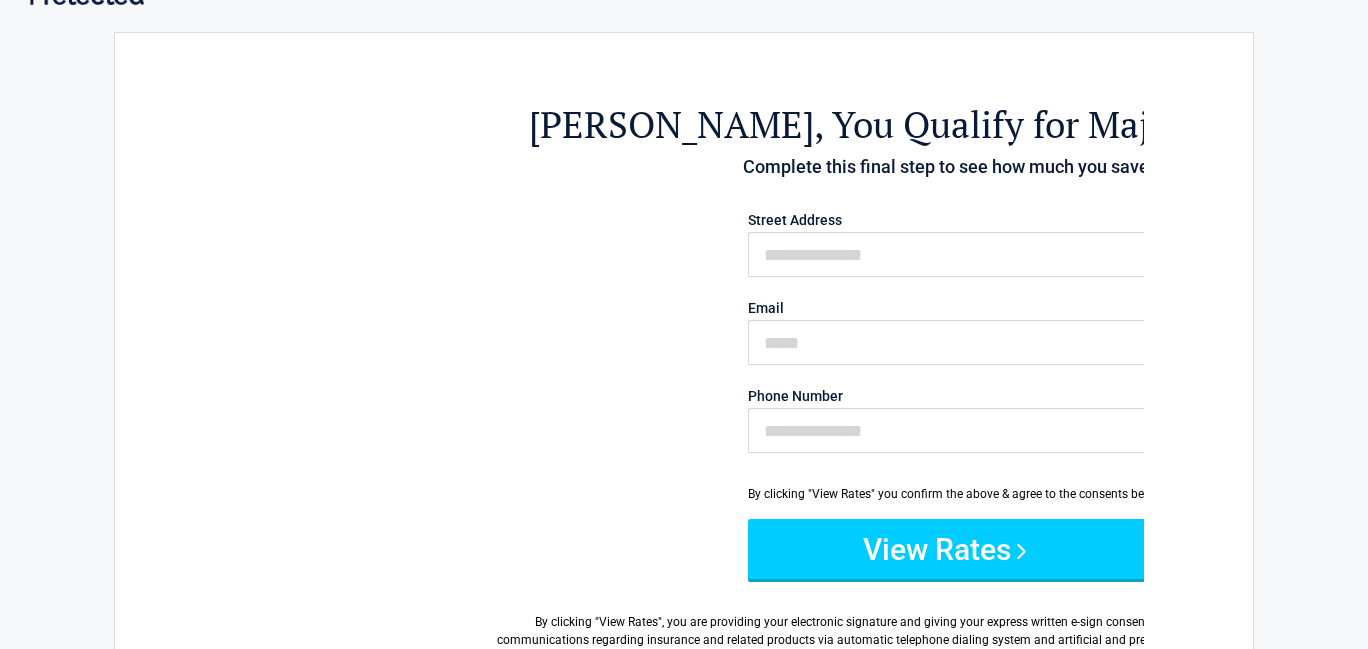 scroll, scrollTop: 0, scrollLeft: 0, axis: both 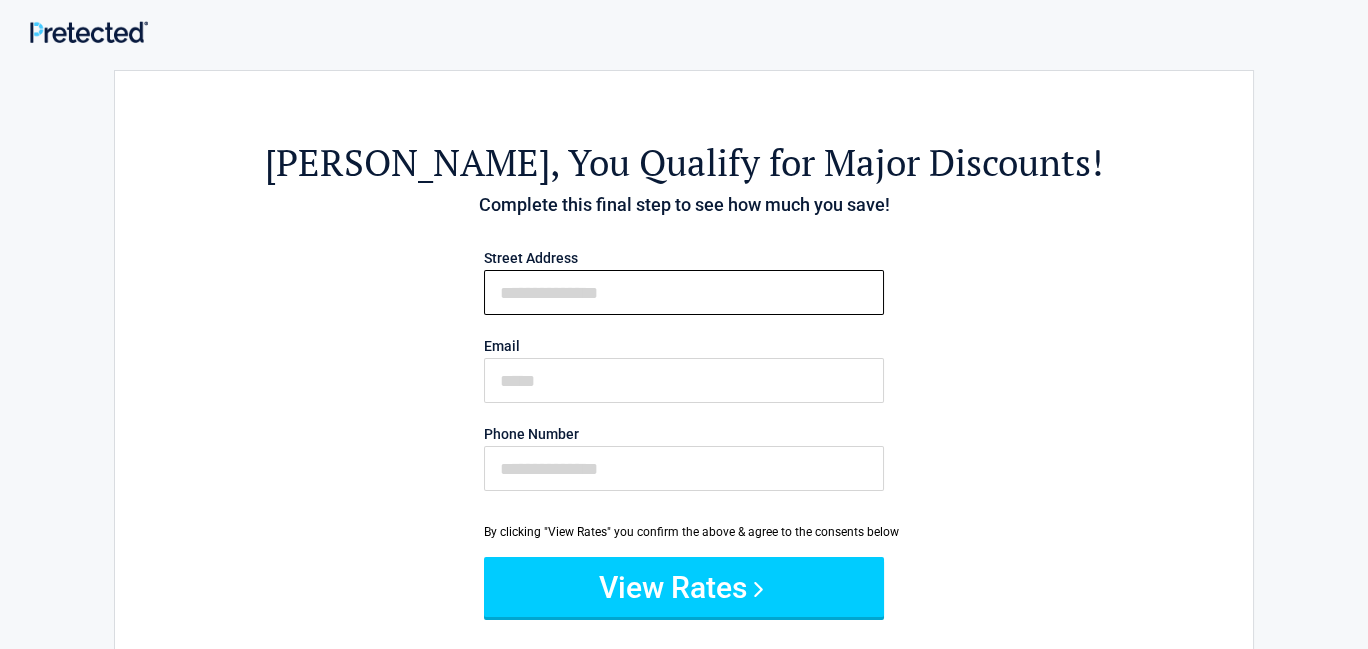 click on "First Name" at bounding box center [684, 292] 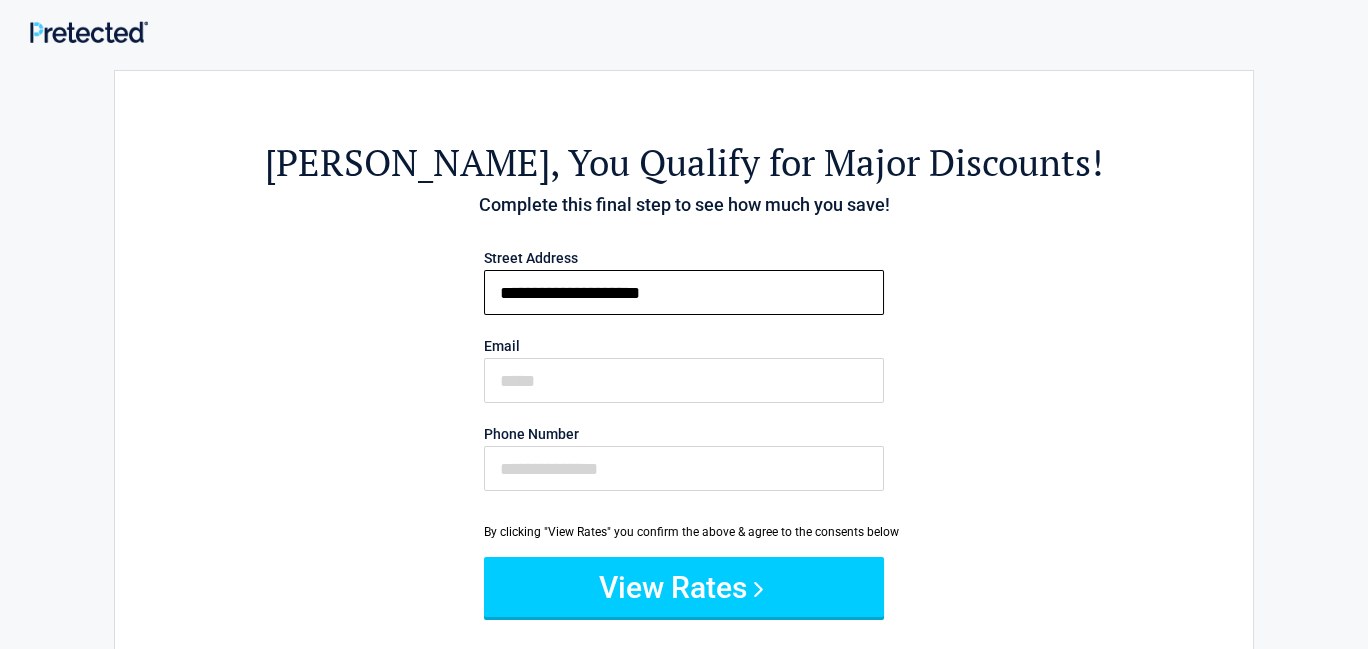 type on "**********" 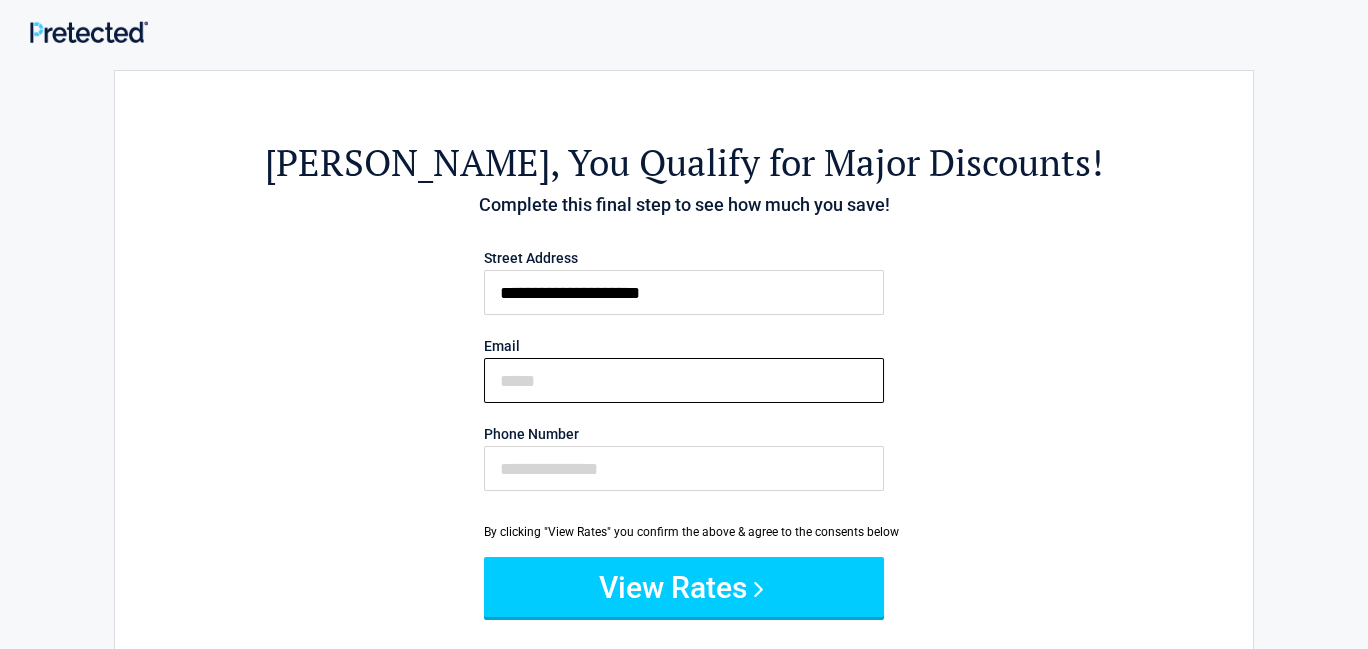 click on "Email" at bounding box center [684, 380] 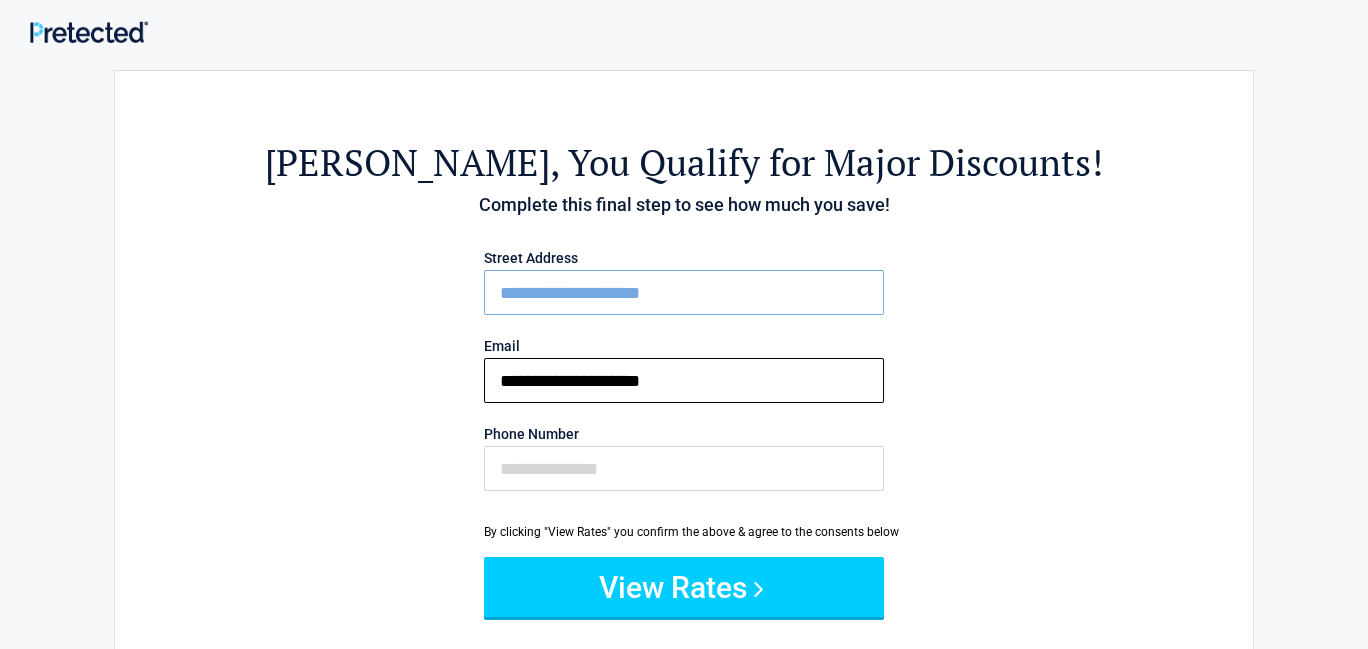 type on "**********" 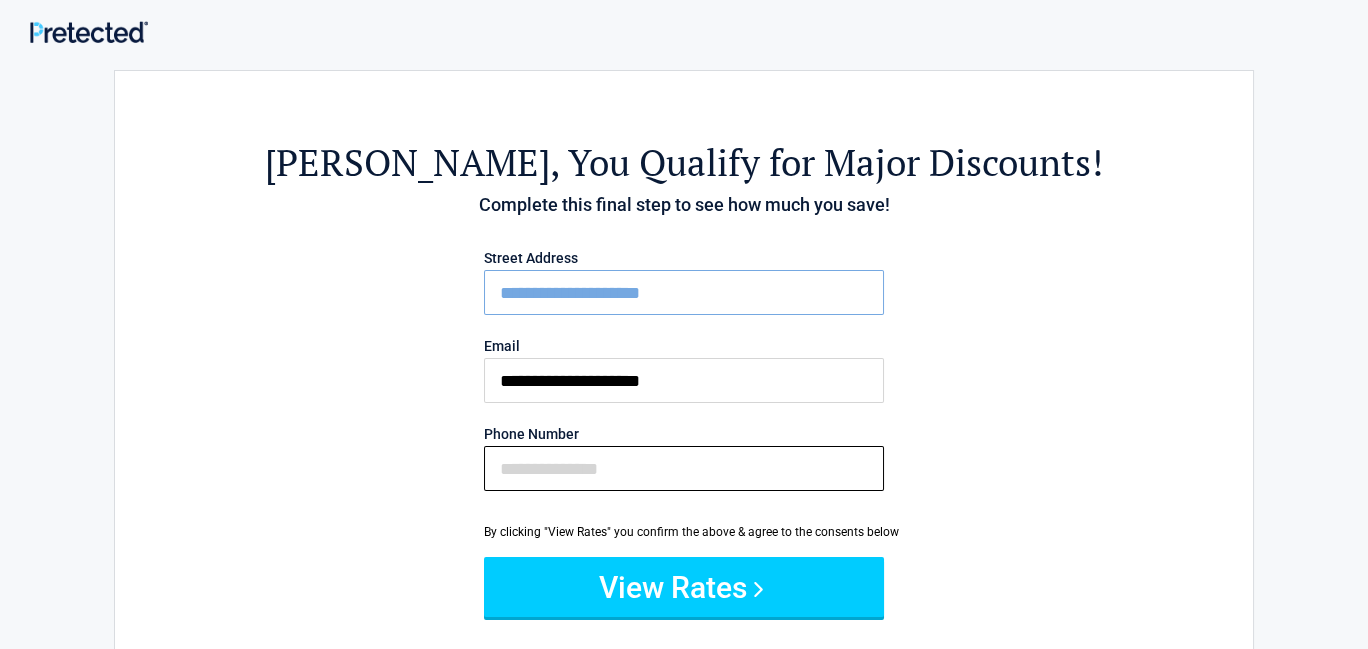 click on "Phone Number" at bounding box center (684, 468) 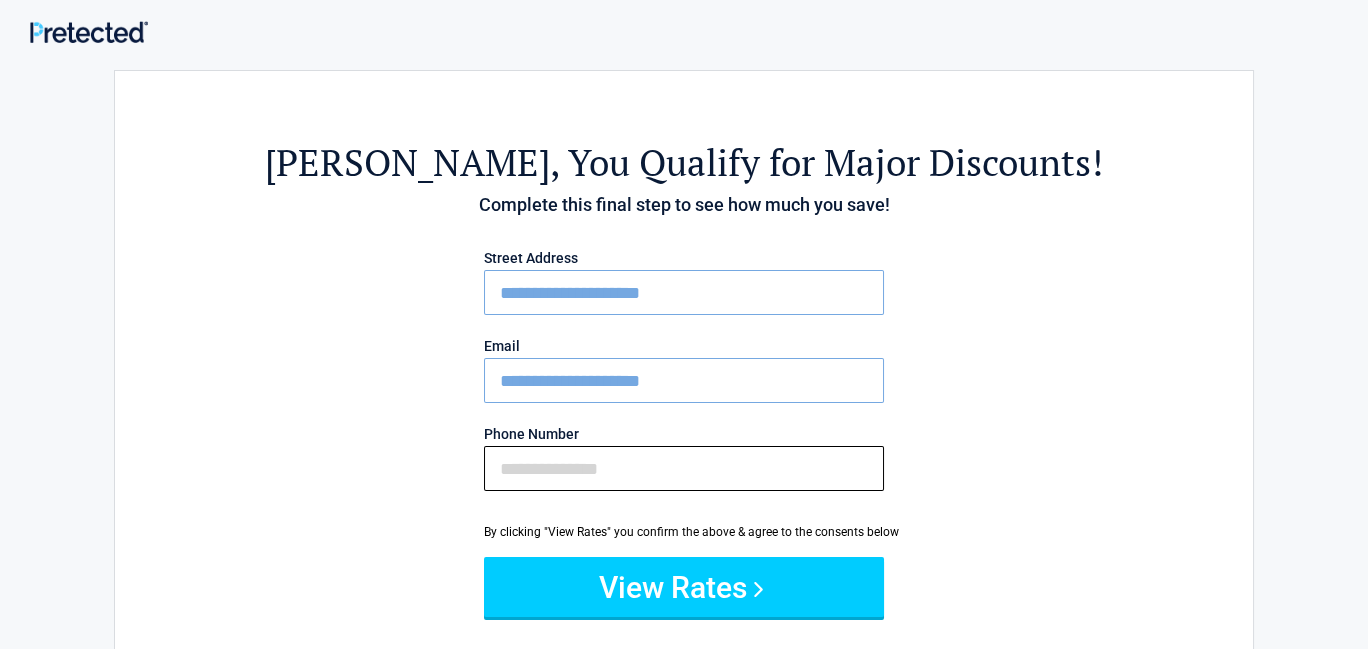 click on "Phone Number" at bounding box center [684, 468] 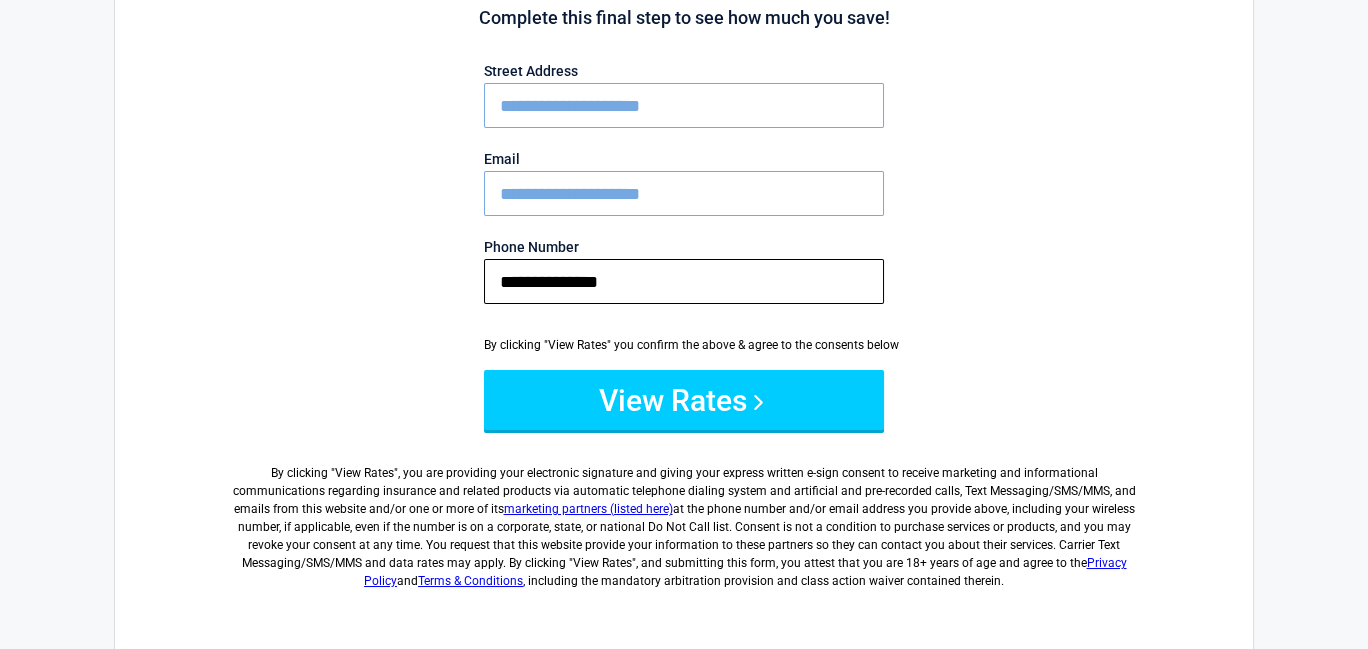 scroll, scrollTop: 200, scrollLeft: 0, axis: vertical 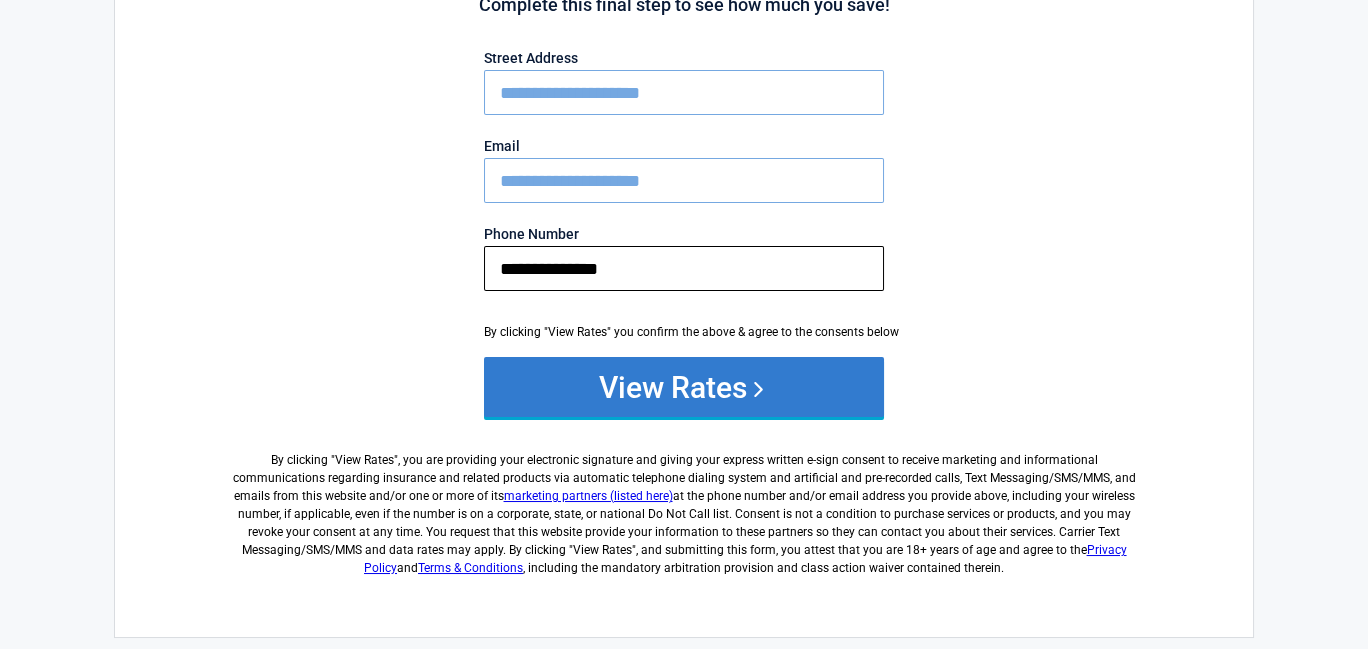 type on "**********" 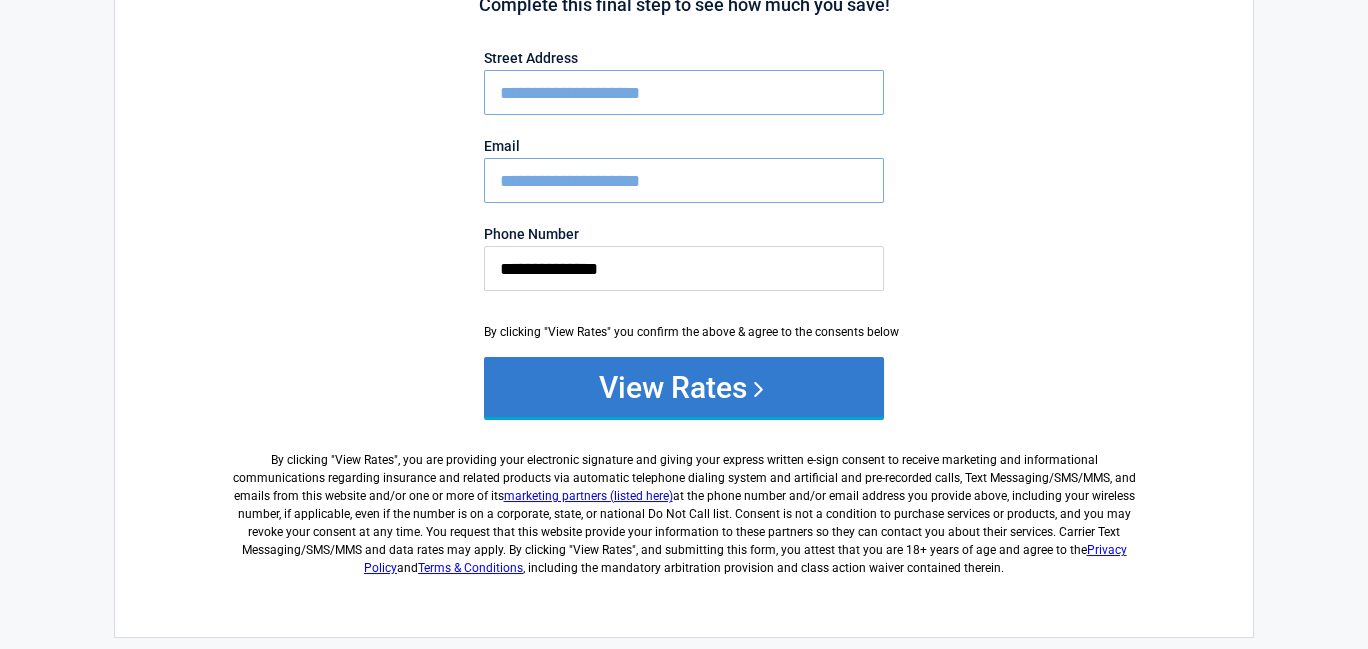 click on "View Rates" at bounding box center [684, 387] 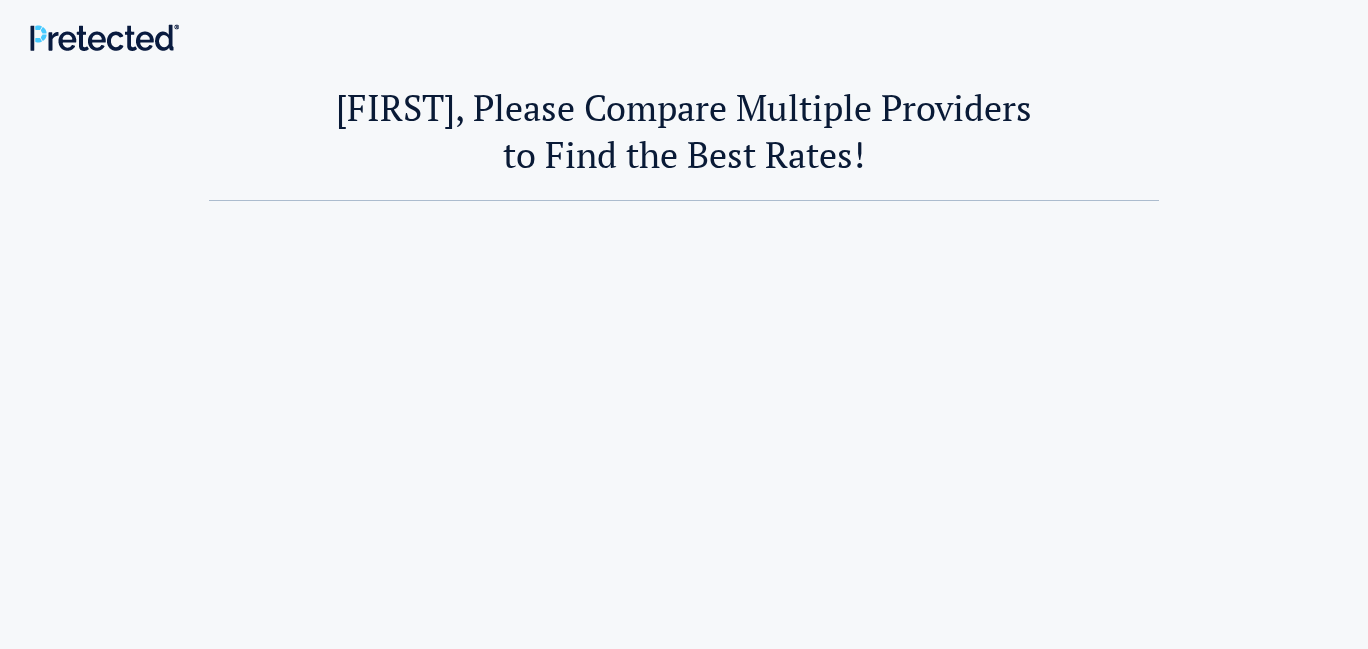 scroll, scrollTop: 0, scrollLeft: 0, axis: both 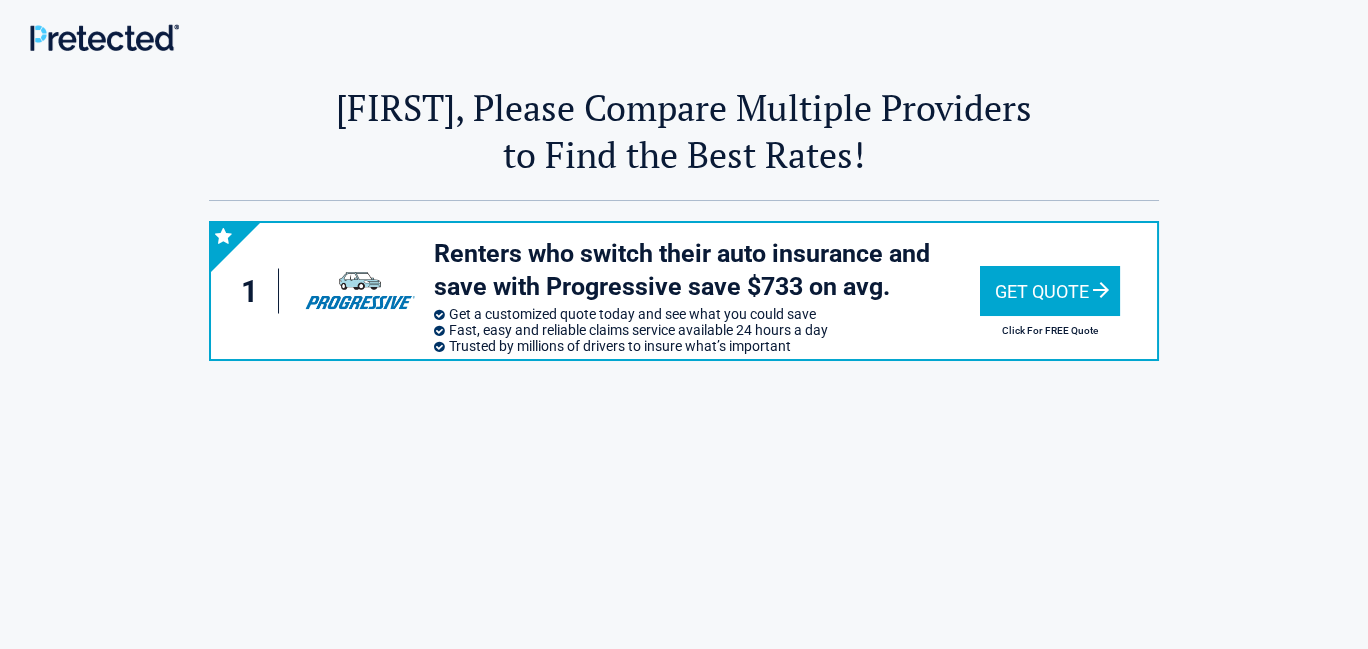 click on "Get Quote" at bounding box center [1050, 291] 